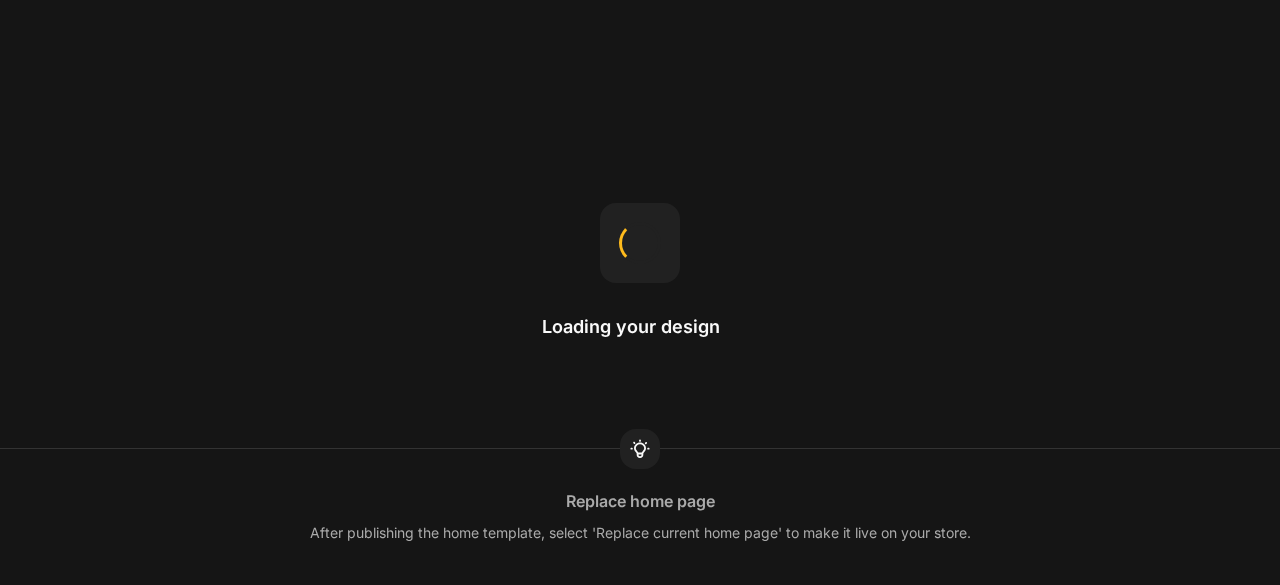 scroll, scrollTop: 0, scrollLeft: 0, axis: both 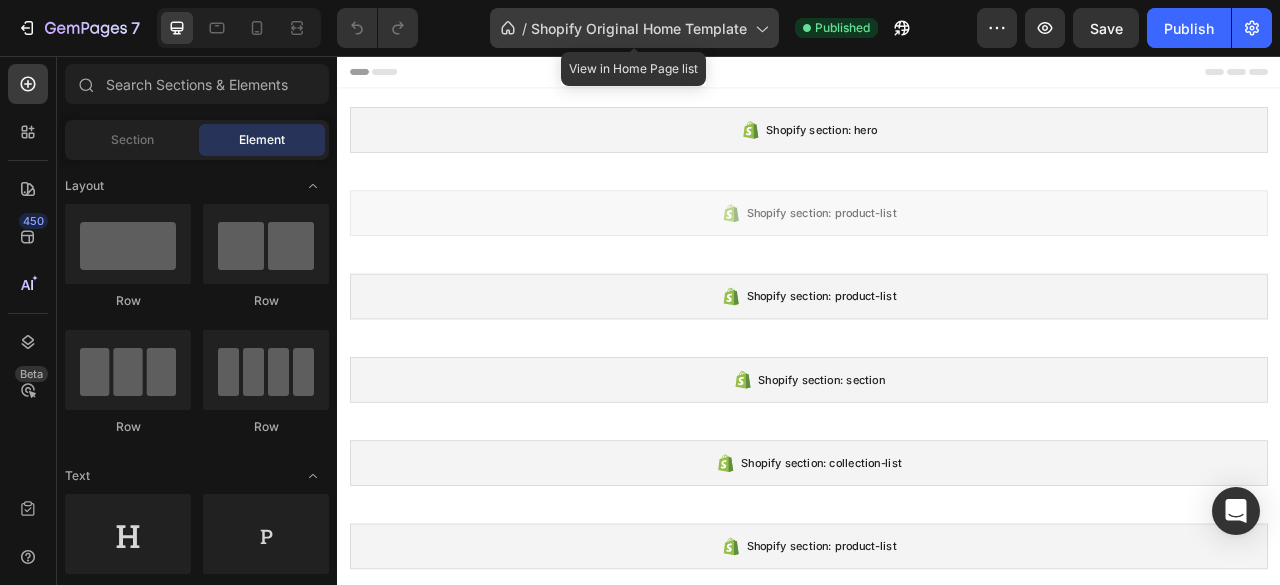 click on "Shopify Original Home Template" at bounding box center (639, 28) 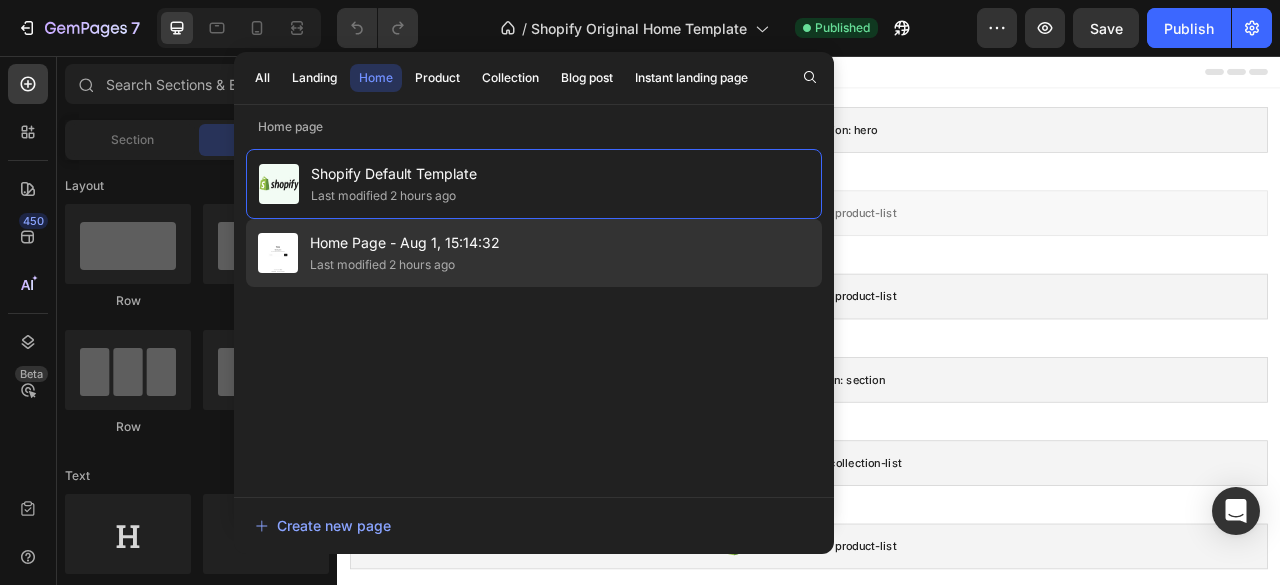 click on "Home Page - Aug 1, 15:14:32" at bounding box center (405, 243) 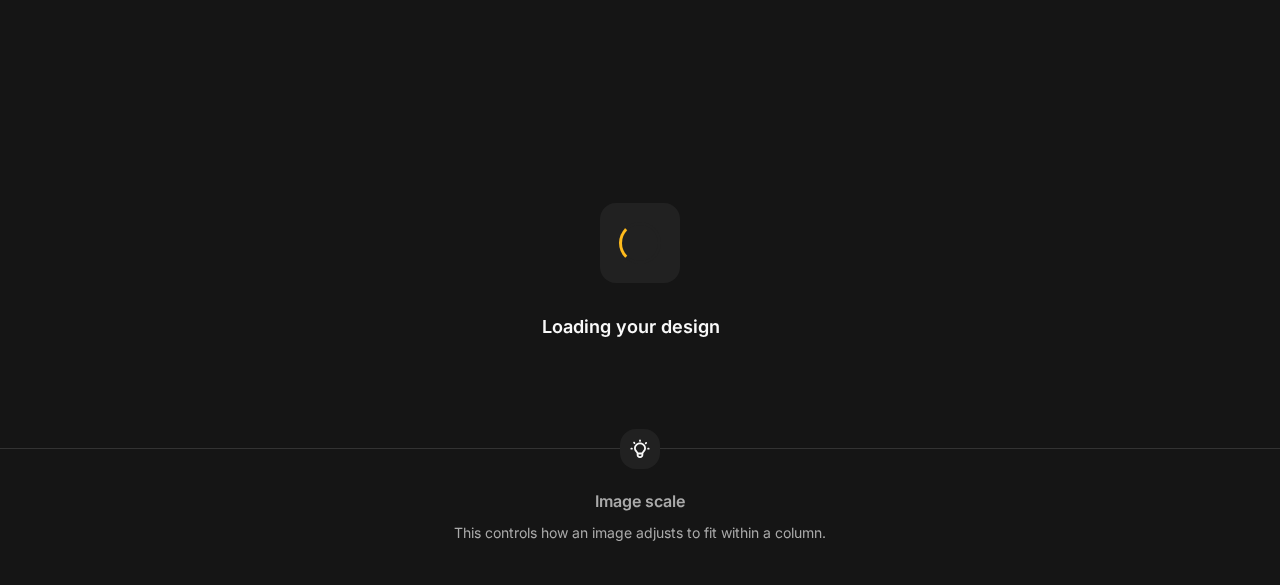 scroll, scrollTop: 0, scrollLeft: 0, axis: both 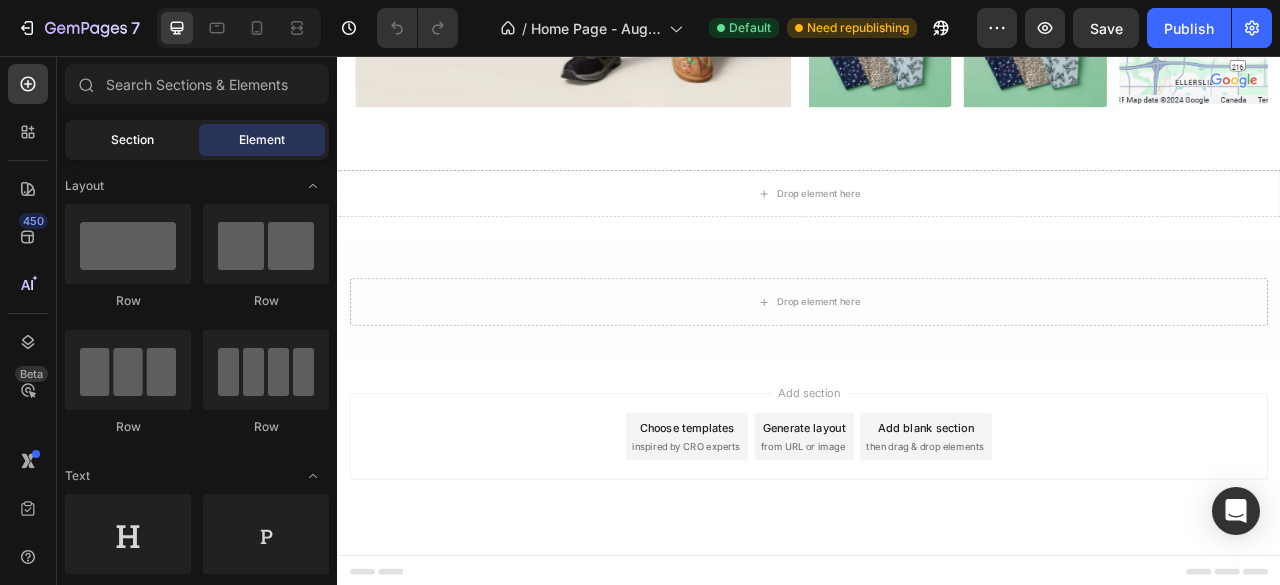 click on "Section" 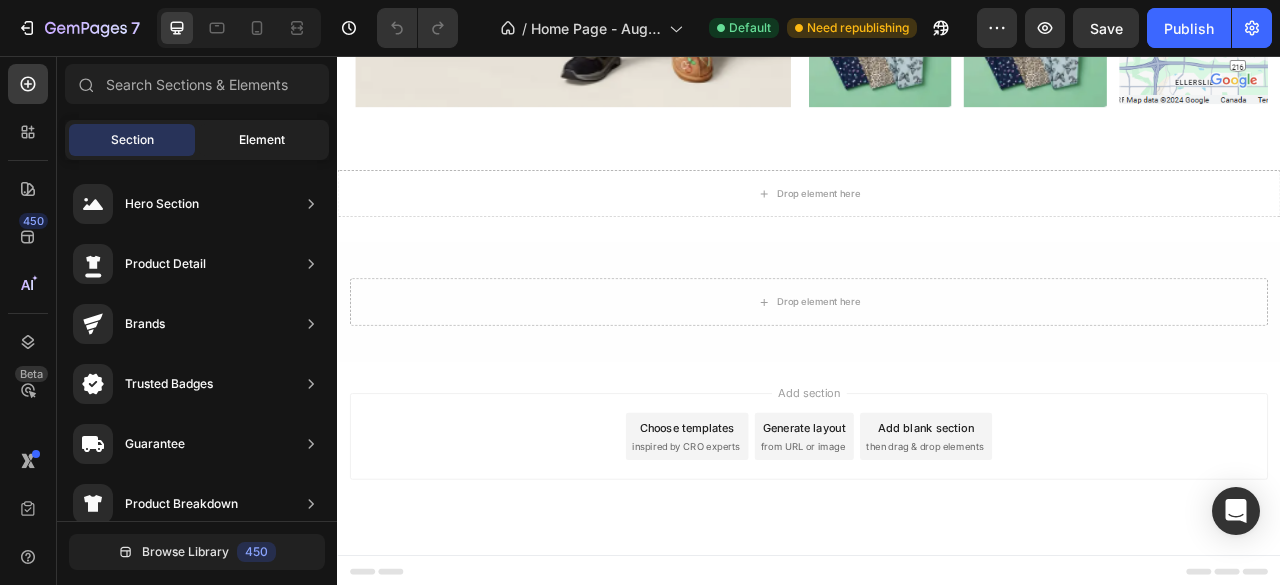 click on "Element" at bounding box center [262, 140] 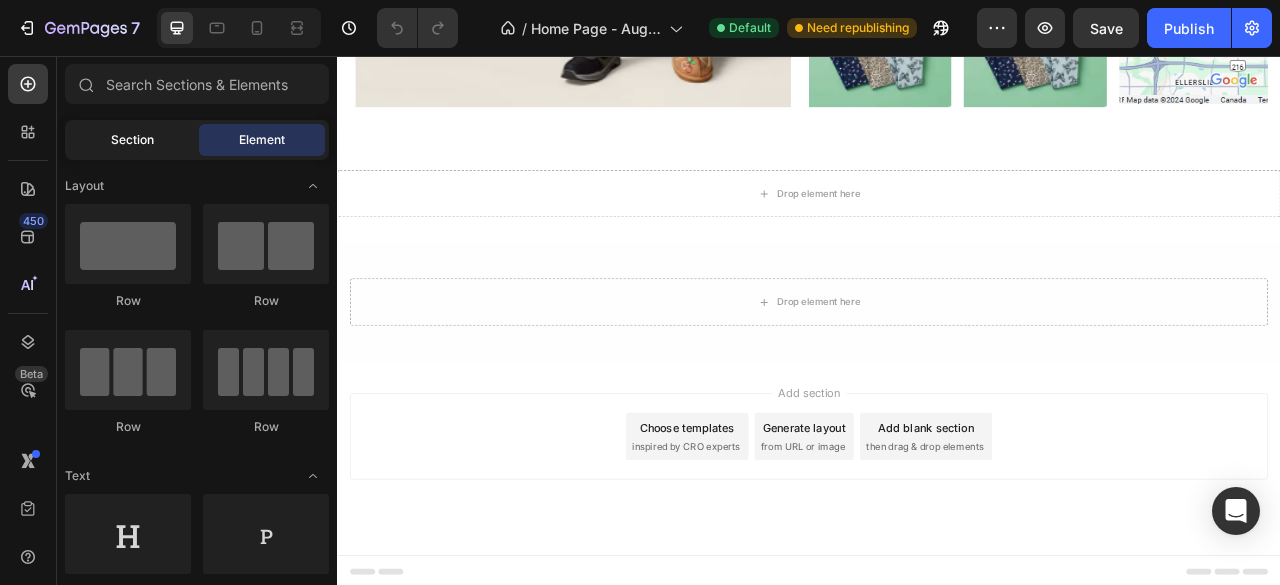 click on "Section" 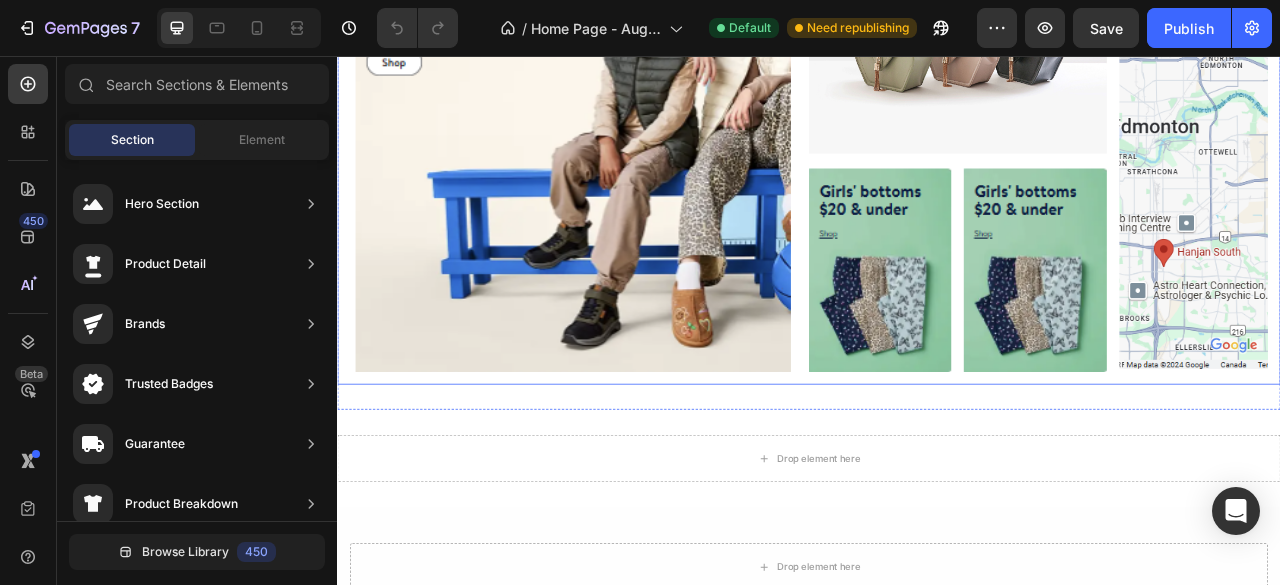 scroll, scrollTop: 1010, scrollLeft: 0, axis: vertical 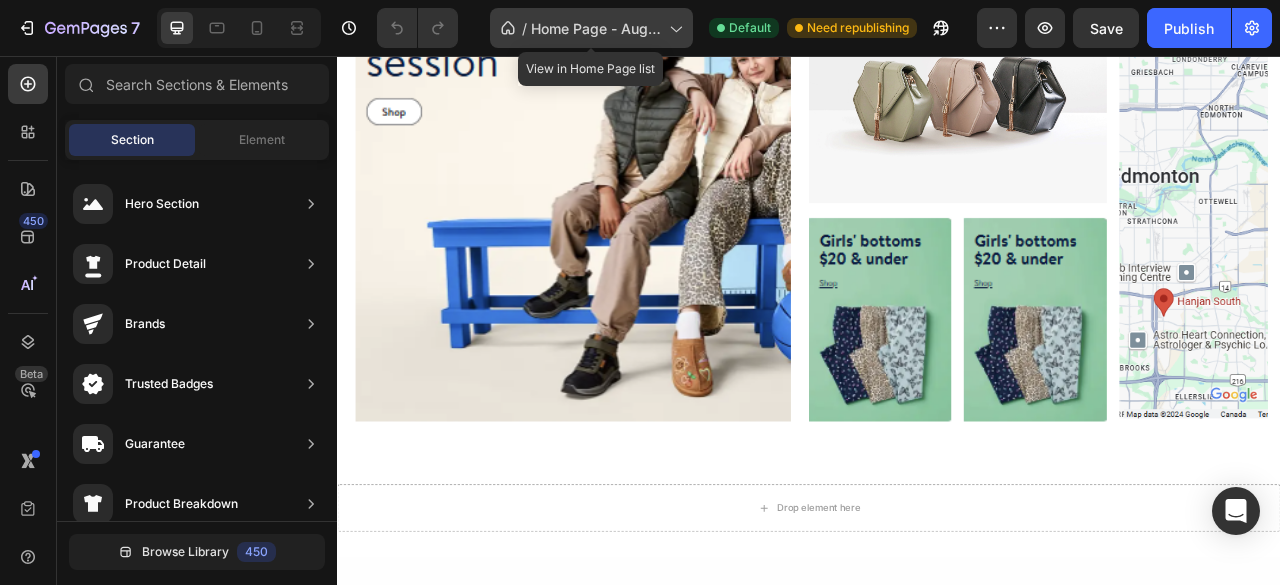 click on "Home Page - Aug 1, 15:14:32" at bounding box center (596, 28) 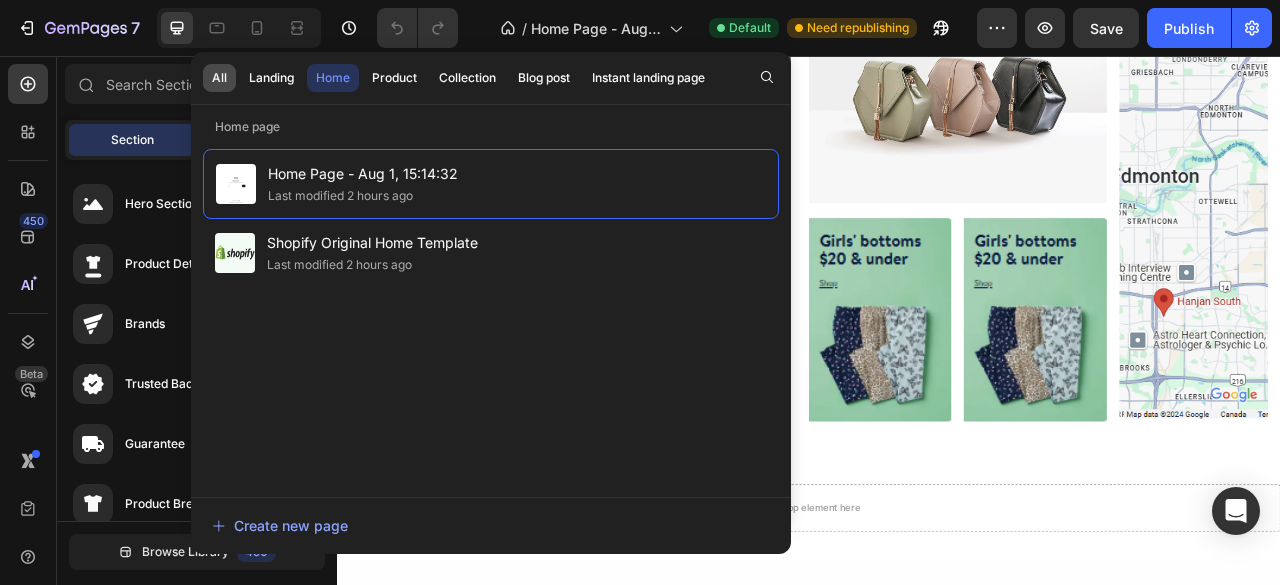 click on "All" 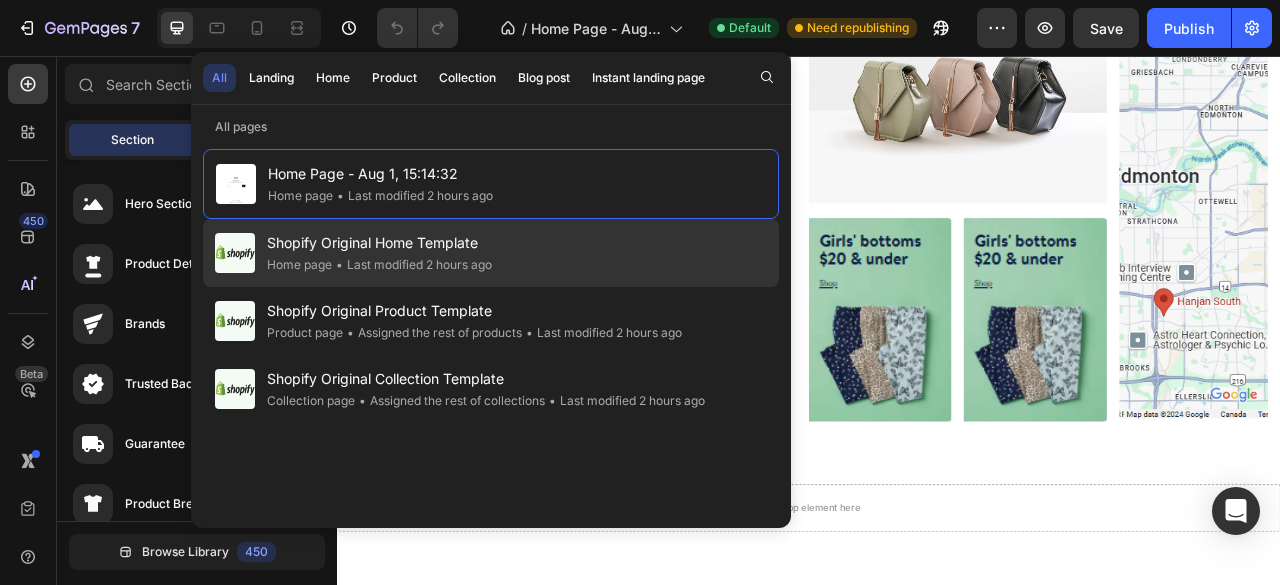 click on "• Last modified 2 hours ago" 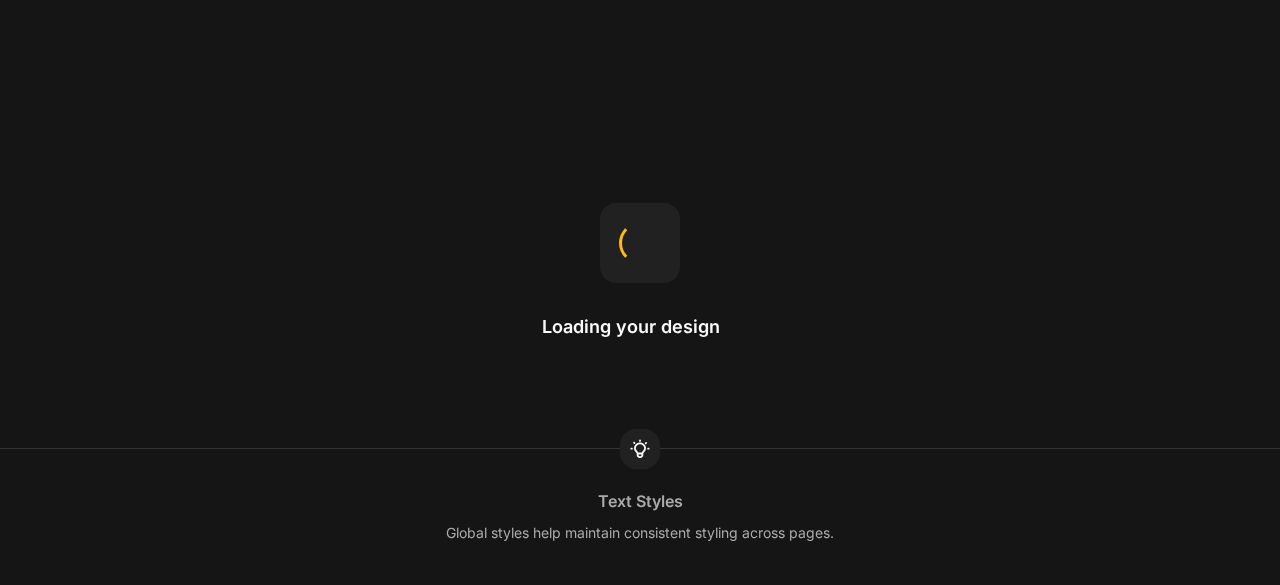 scroll, scrollTop: 0, scrollLeft: 0, axis: both 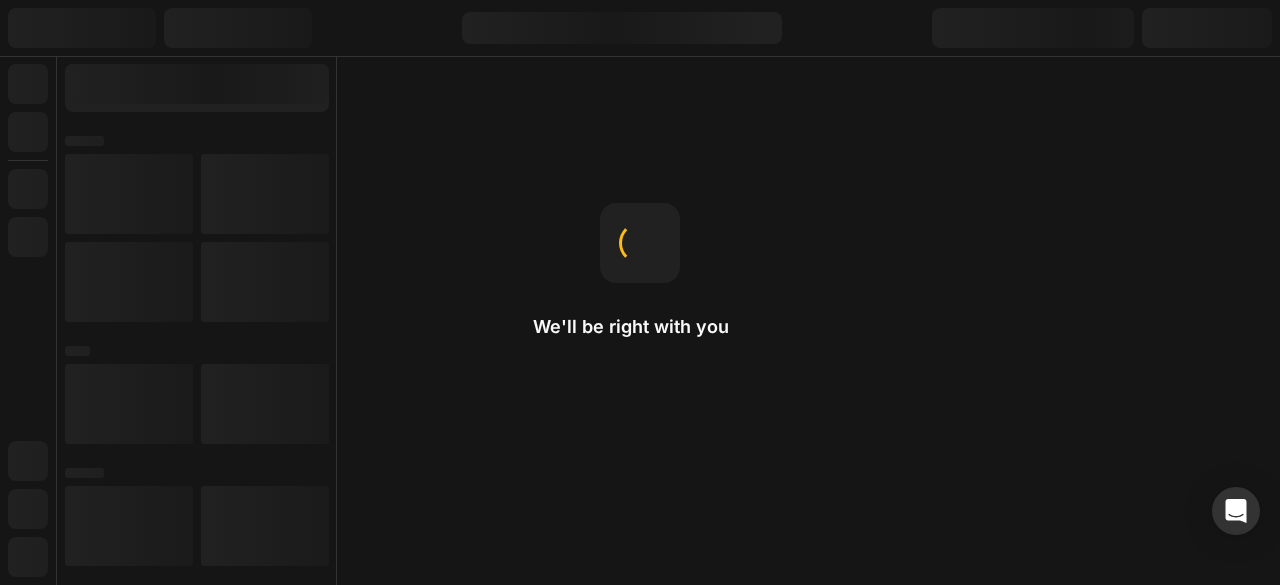 click at bounding box center (622, 28) 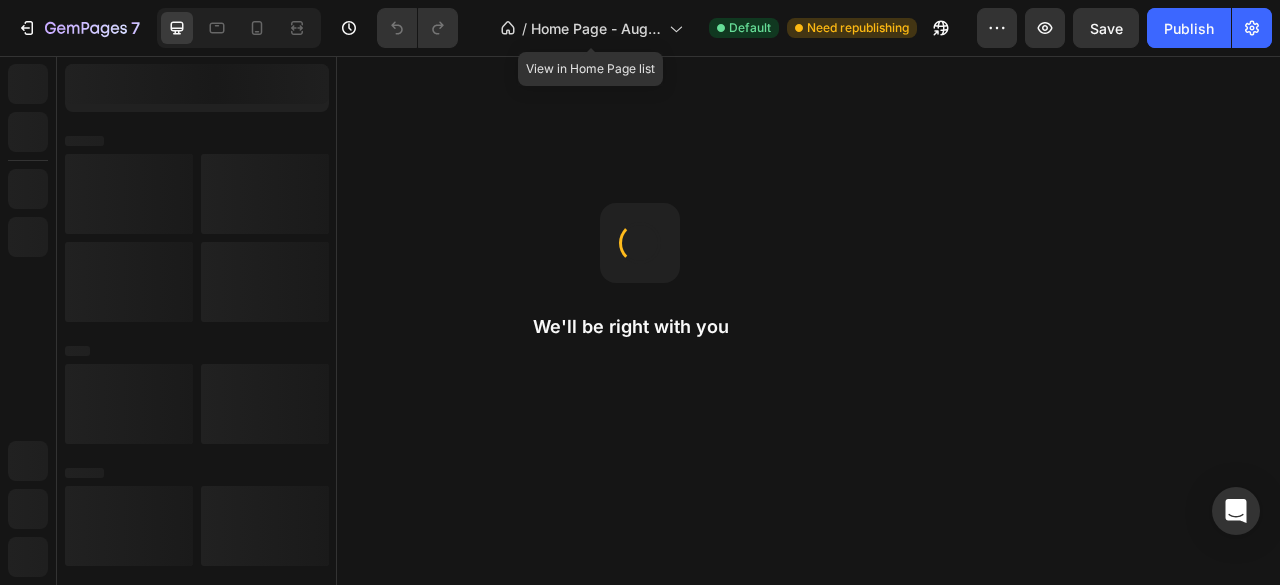 scroll, scrollTop: 0, scrollLeft: 0, axis: both 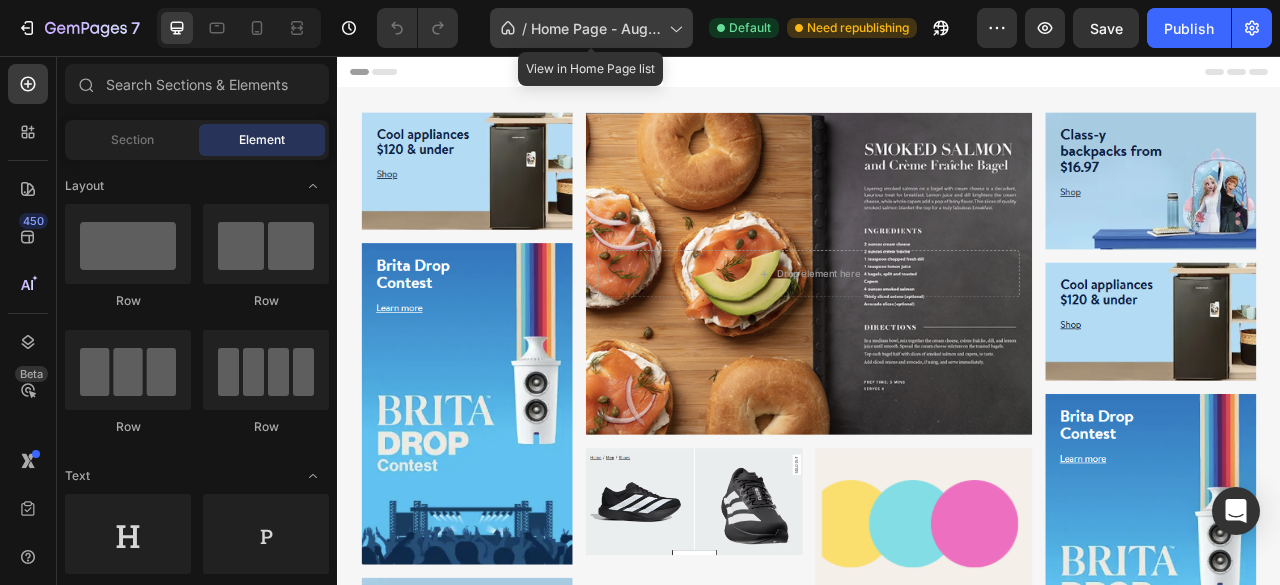 click on "Home Page - Aug 1, 15:14:32" at bounding box center [596, 28] 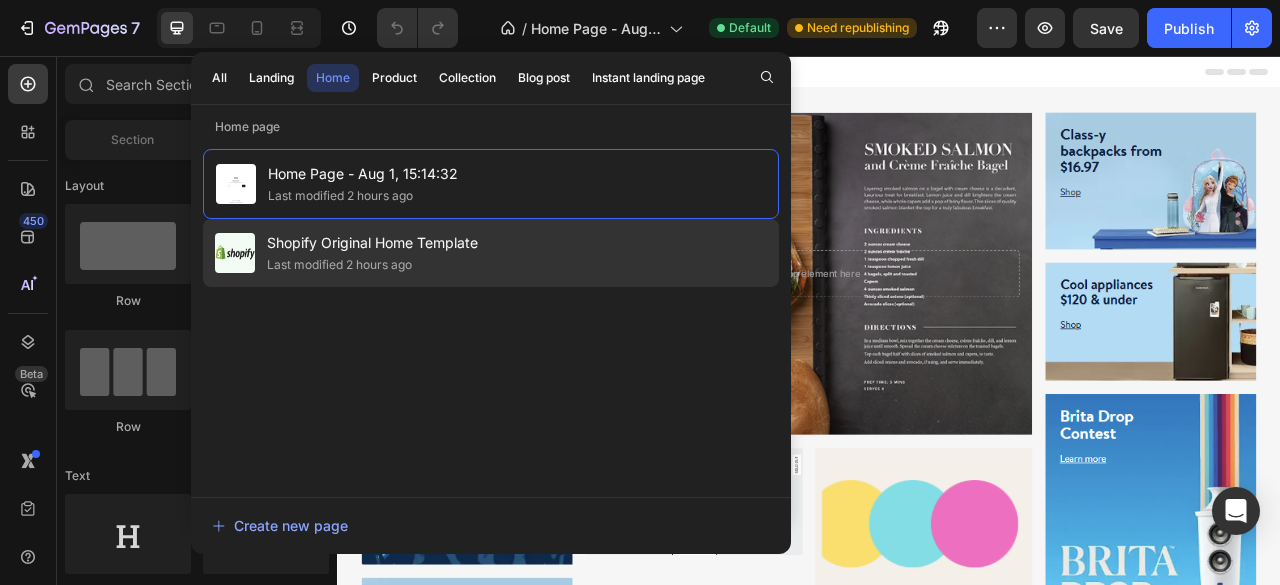 click on "Last modified 2 hours ago" 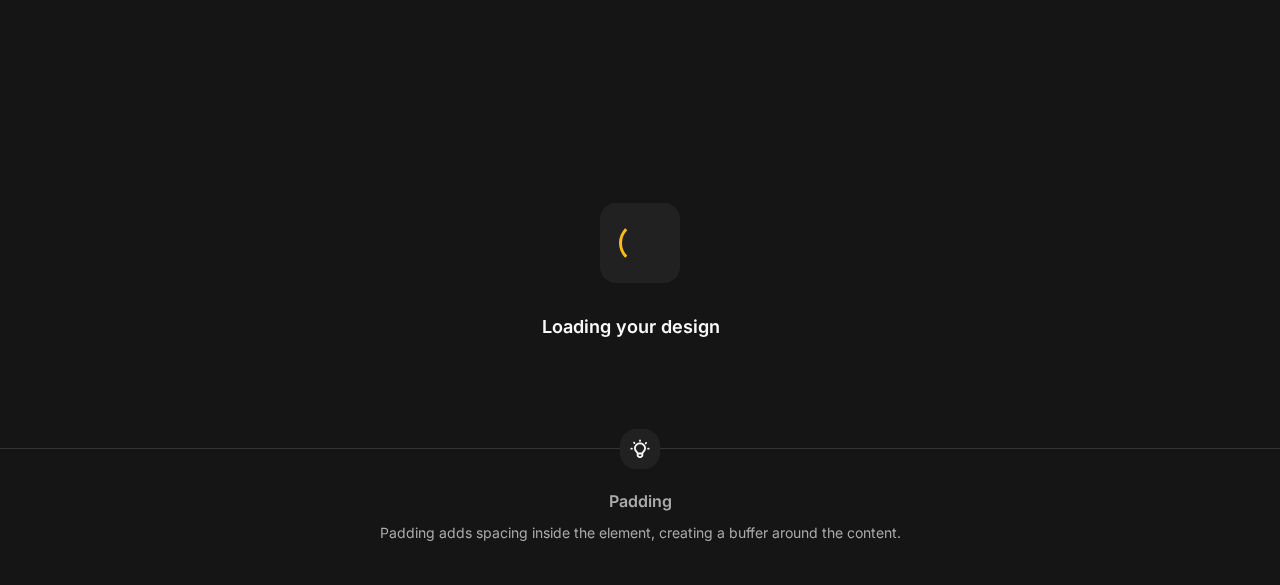 scroll, scrollTop: 0, scrollLeft: 0, axis: both 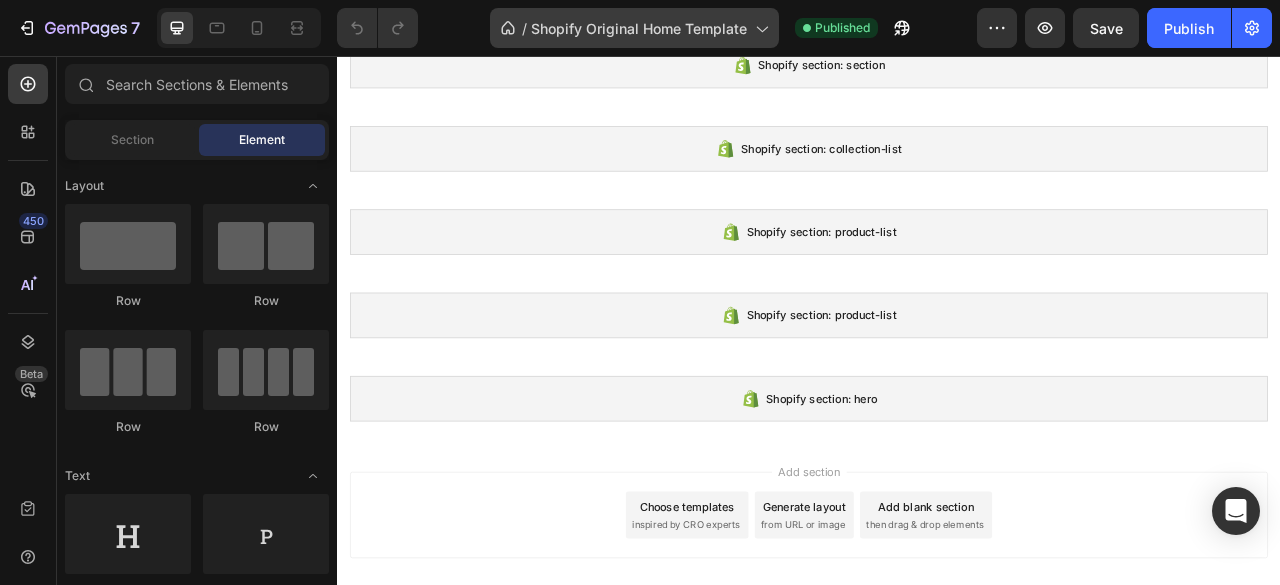 click on "Shopify Original Home Template" at bounding box center (639, 28) 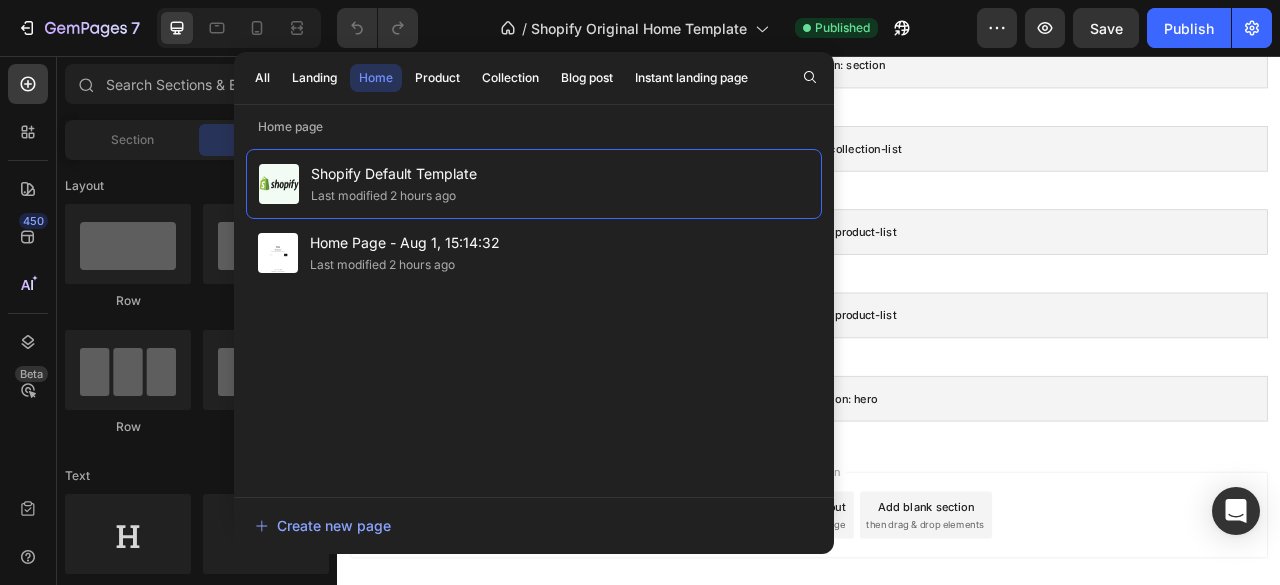click on "All Landing Home Product Collection Blog post Instant landing page" at bounding box center (501, 78) 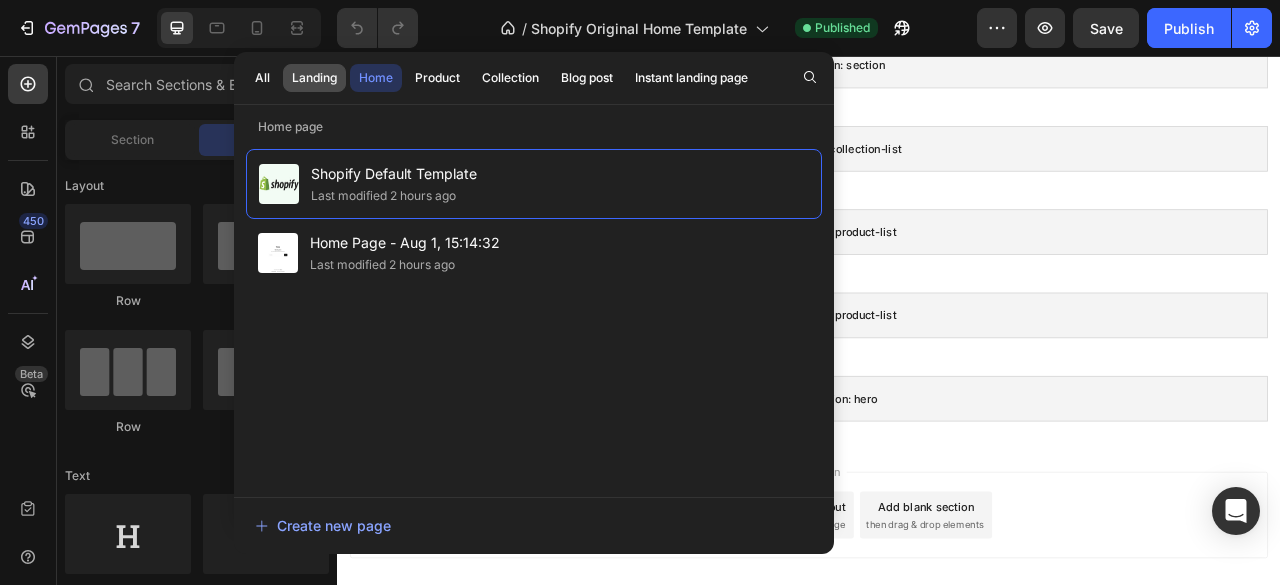 click on "Landing" at bounding box center (314, 78) 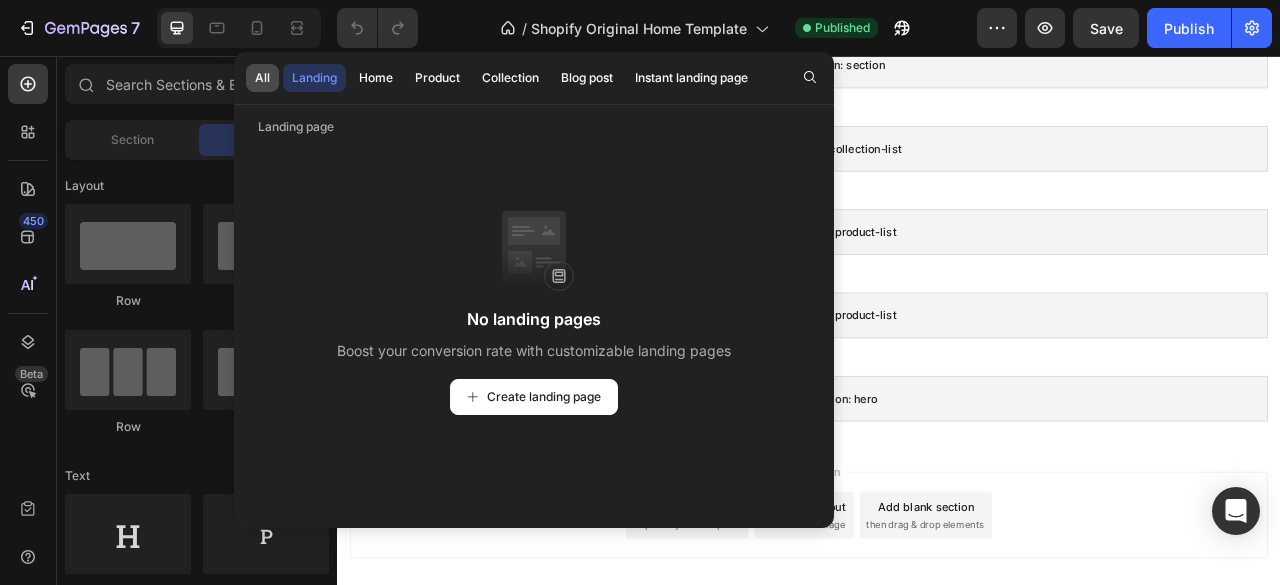 click on "All" at bounding box center [262, 78] 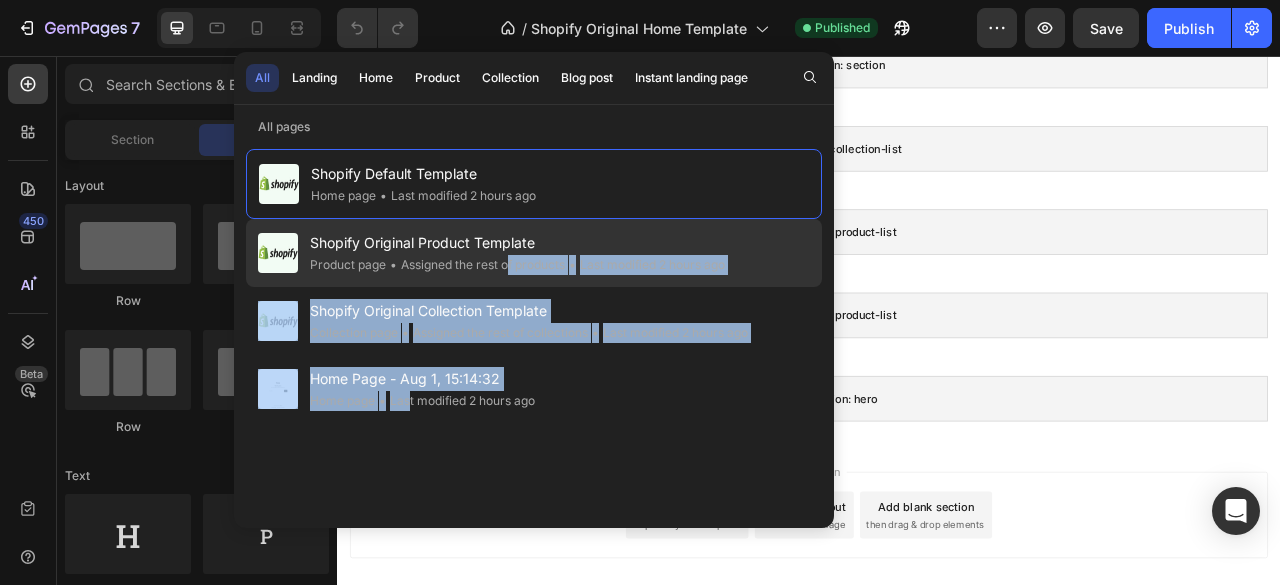 drag, startPoint x: 407, startPoint y: 405, endPoint x: 508, endPoint y: 265, distance: 172.62965 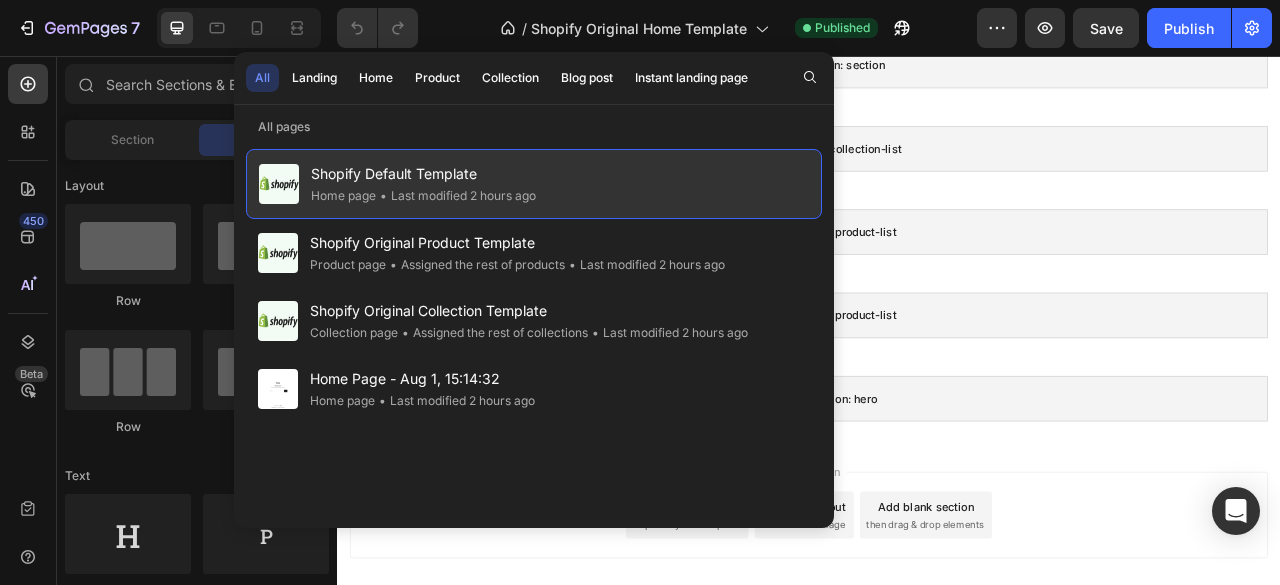 click on "• Last modified 2 hours ago" 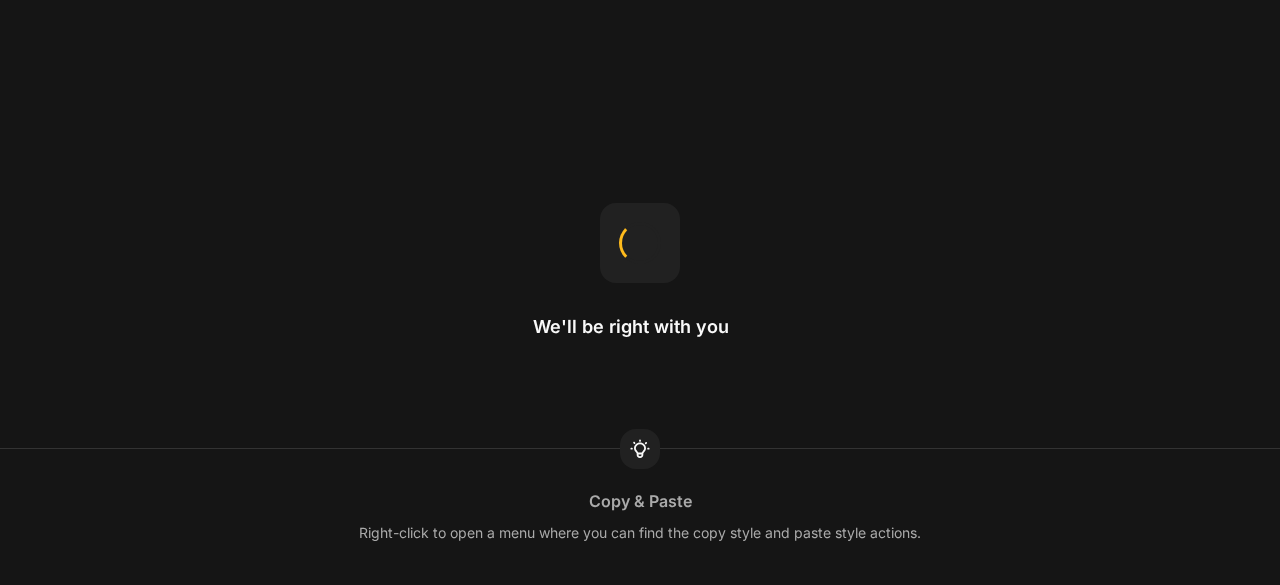 scroll, scrollTop: 0, scrollLeft: 0, axis: both 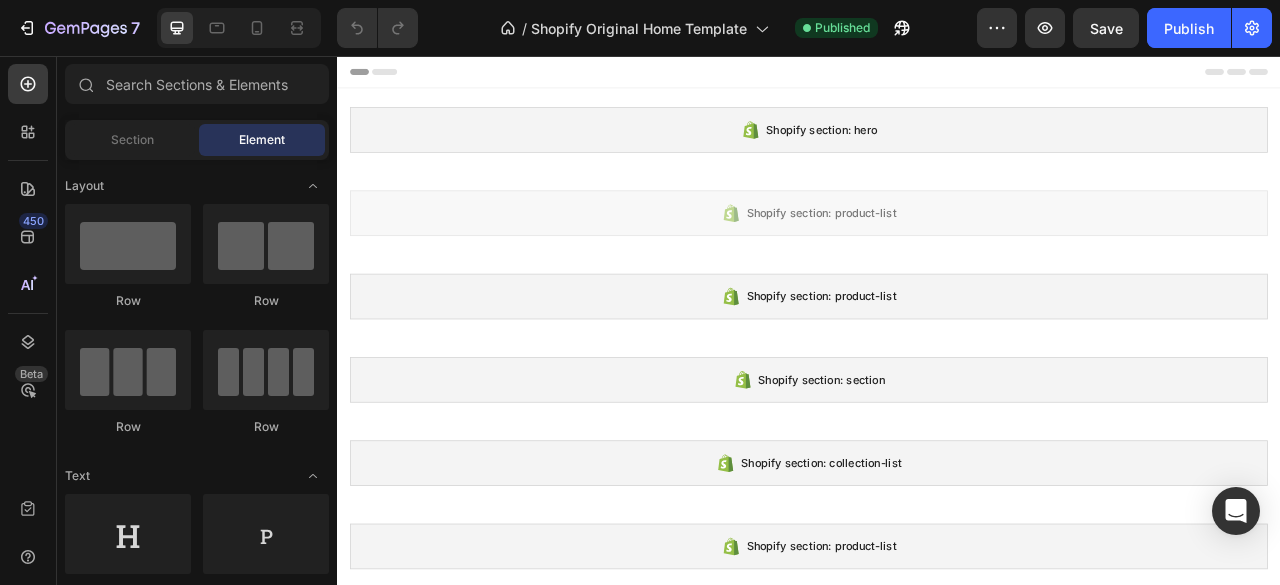 click at bounding box center (937, 76) 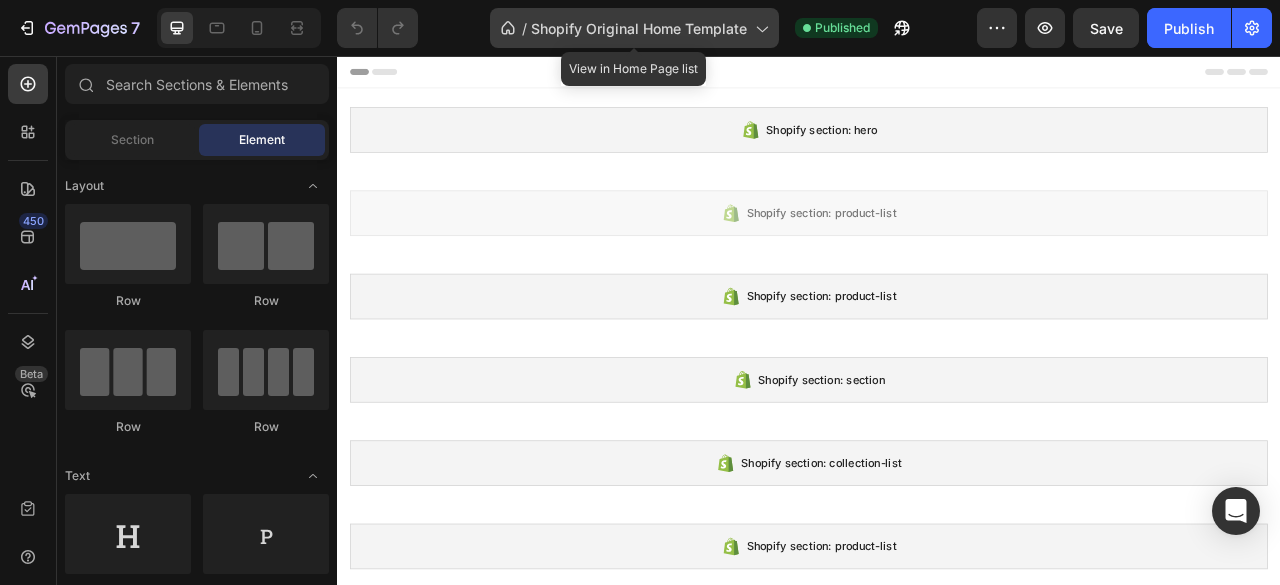 click on "Shopify Original Home Template" at bounding box center (639, 28) 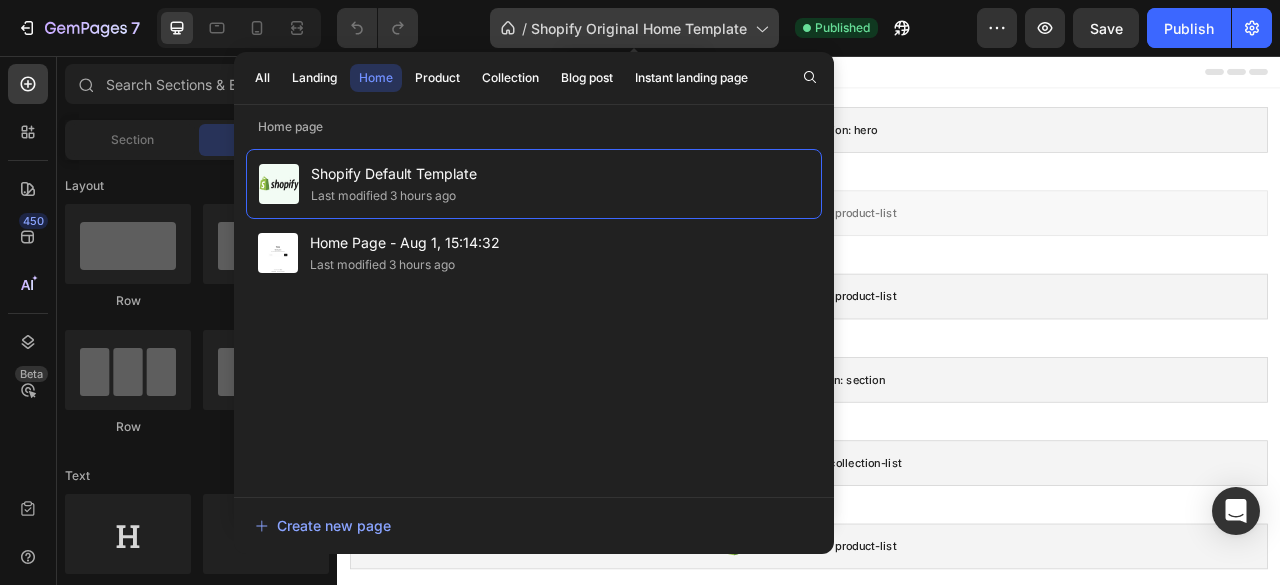 click on "Shopify Original Home Template" at bounding box center [639, 28] 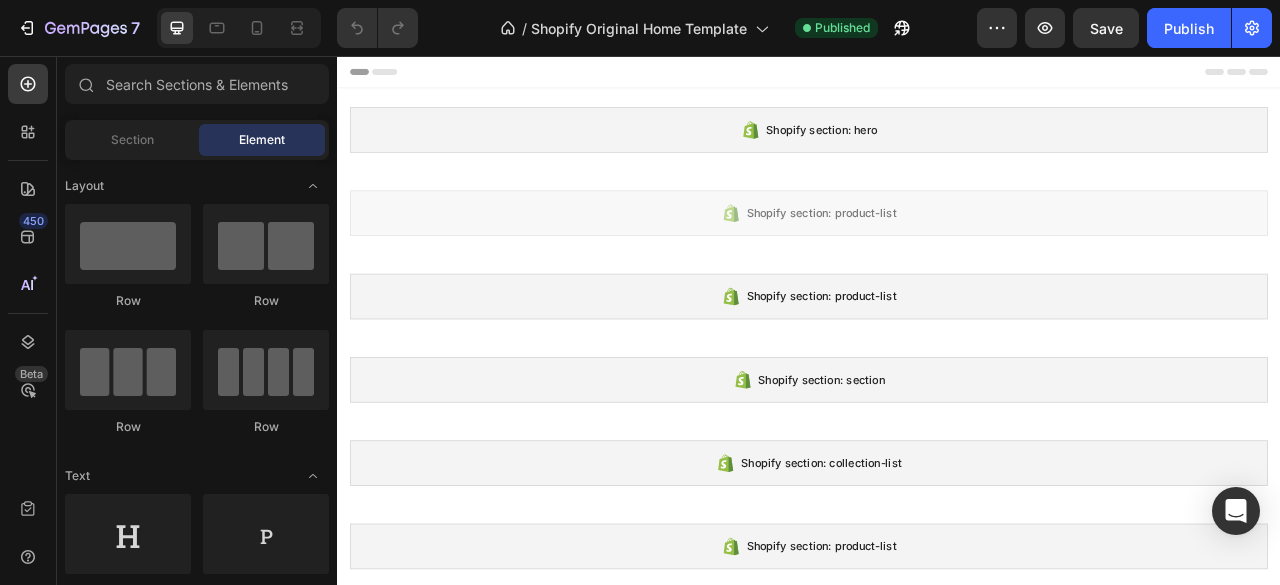 click at bounding box center (937, 76) 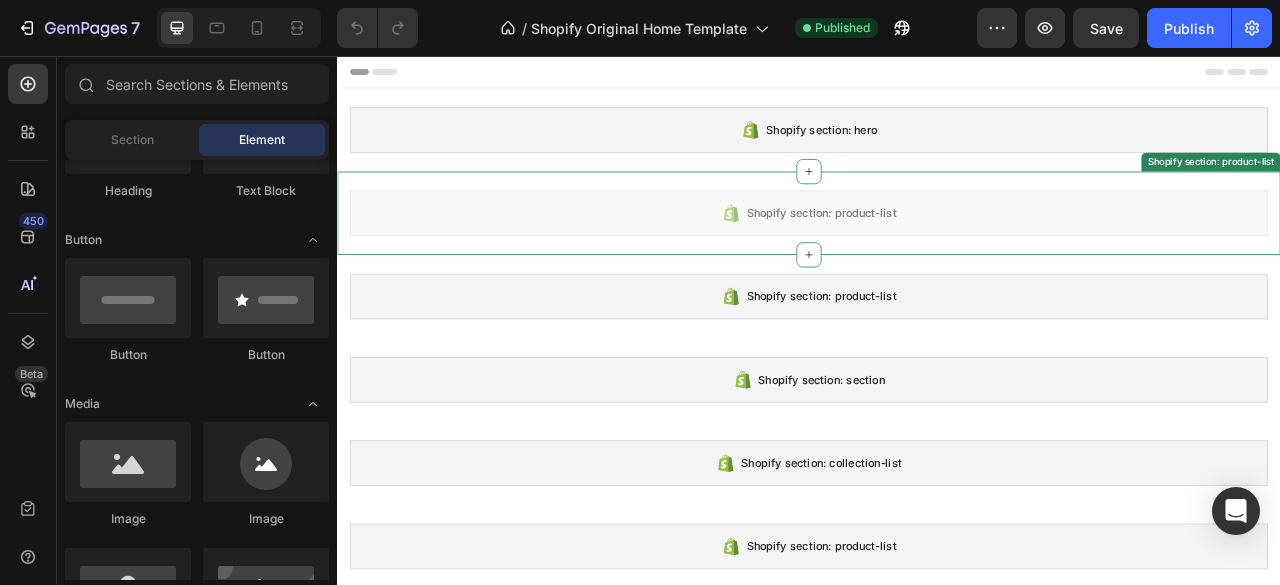 scroll, scrollTop: 0, scrollLeft: 0, axis: both 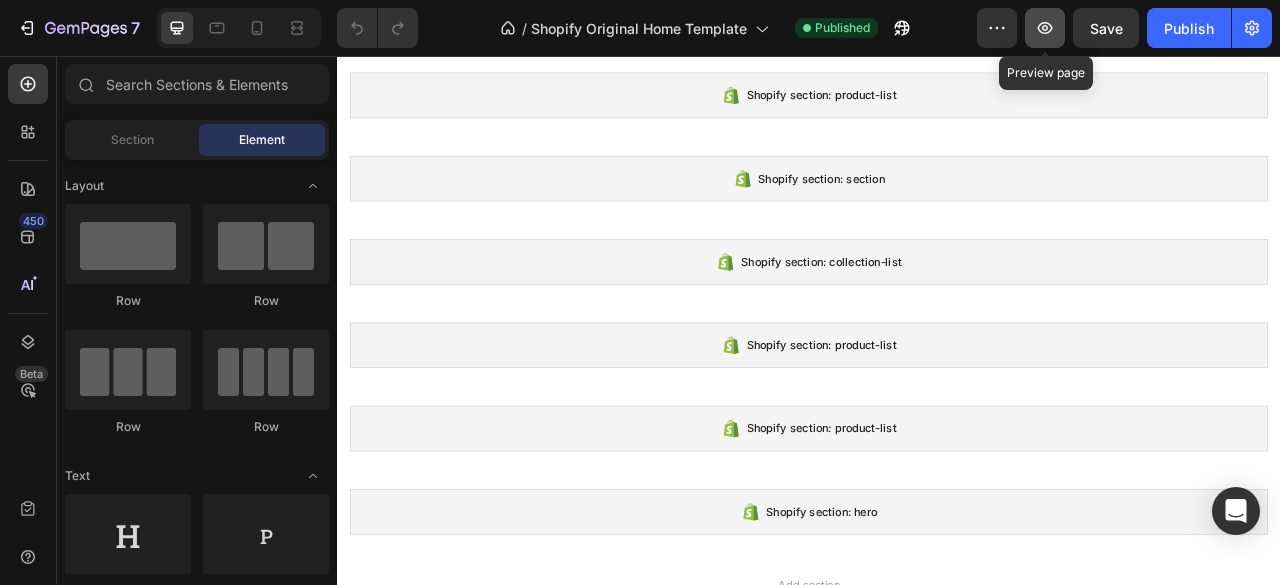 click 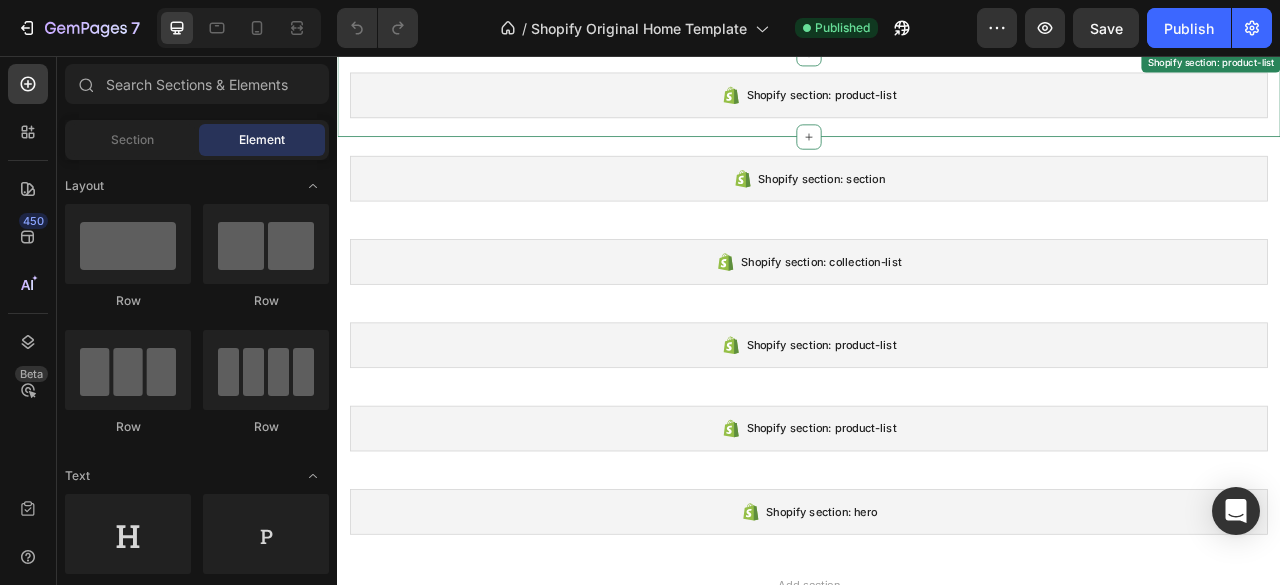 click on "Shopify section: product-list" at bounding box center (937, 106) 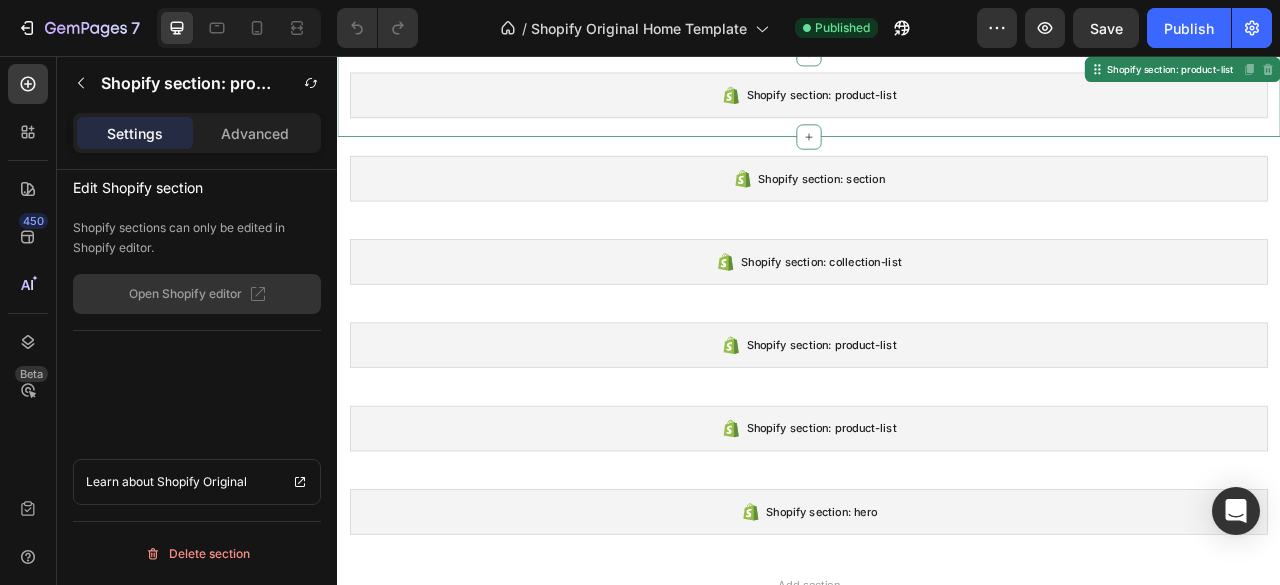 click on "Shopify section: product-list" at bounding box center (937, 106) 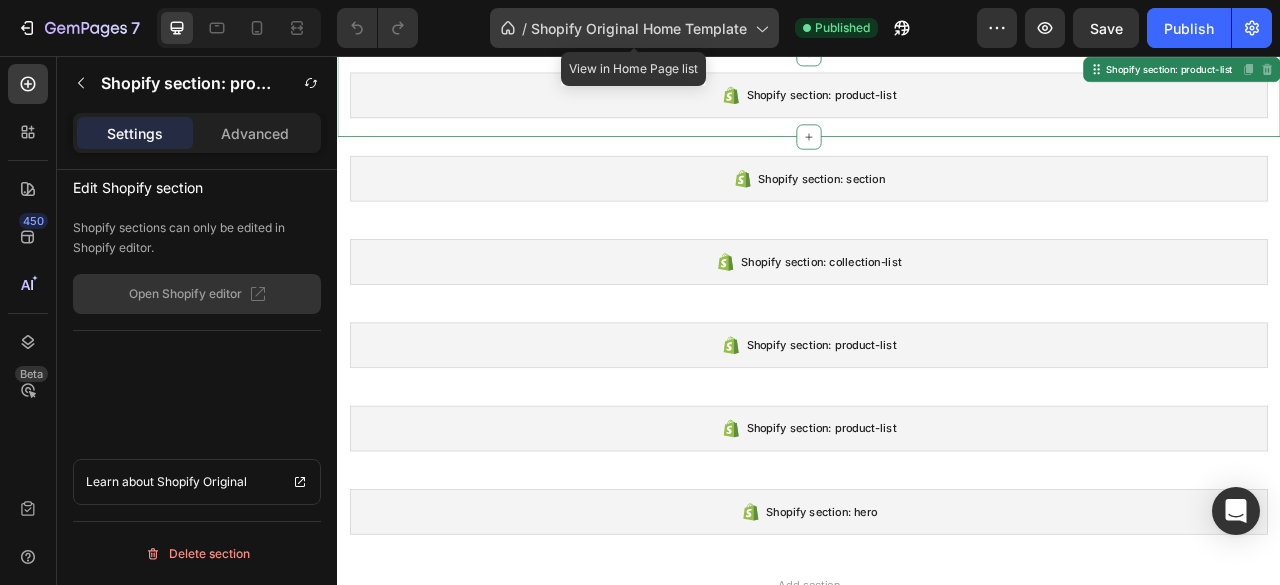click on "/  Shopify Original Home Template" 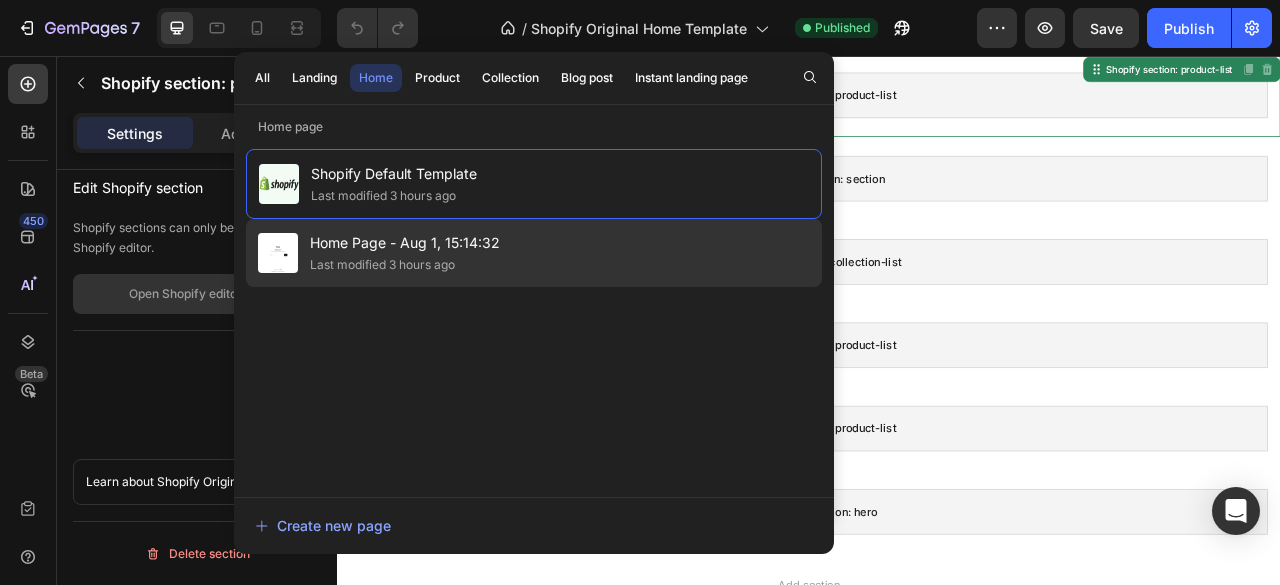 click on "Home Page - Aug 1, 15:14:32" at bounding box center (405, 243) 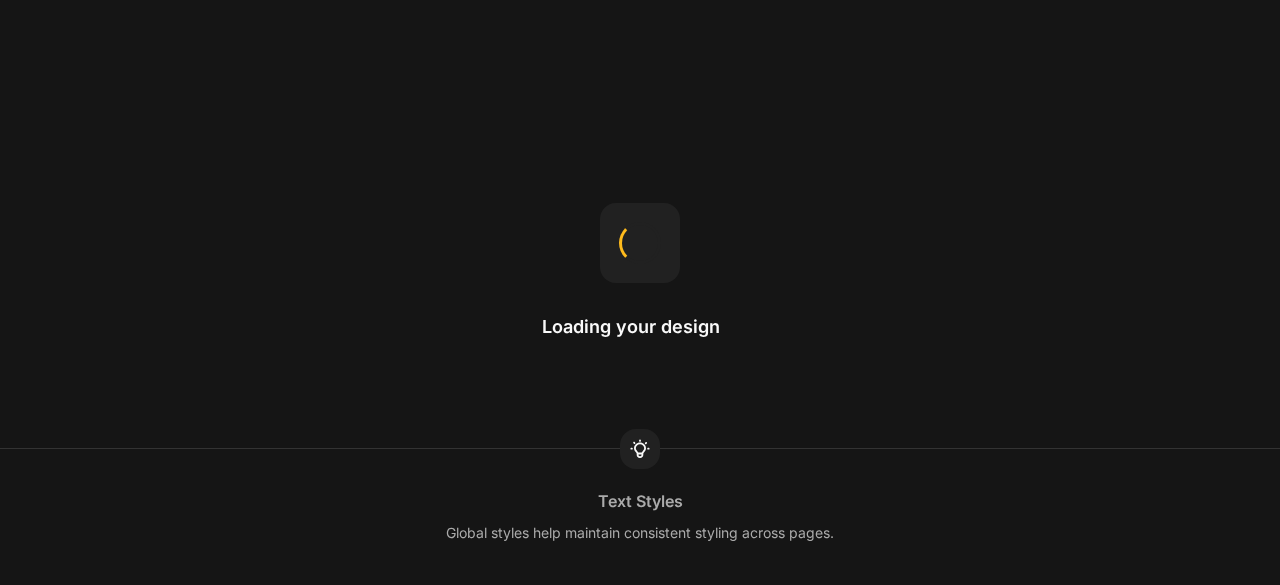 scroll, scrollTop: 0, scrollLeft: 0, axis: both 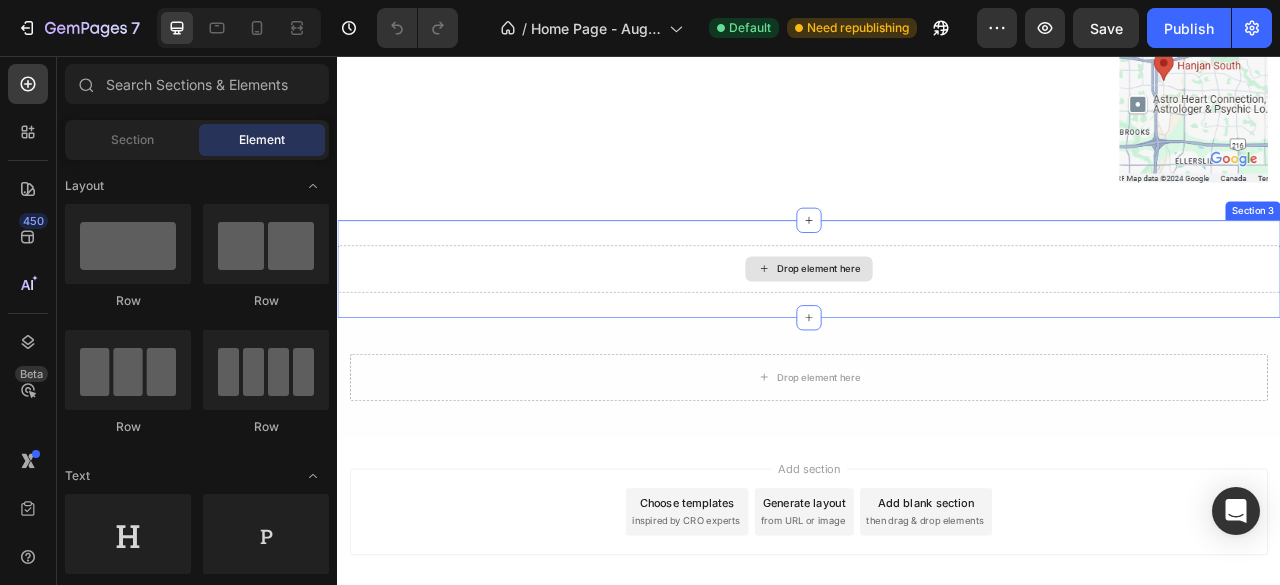 click on "Drop element here" at bounding box center (937, 327) 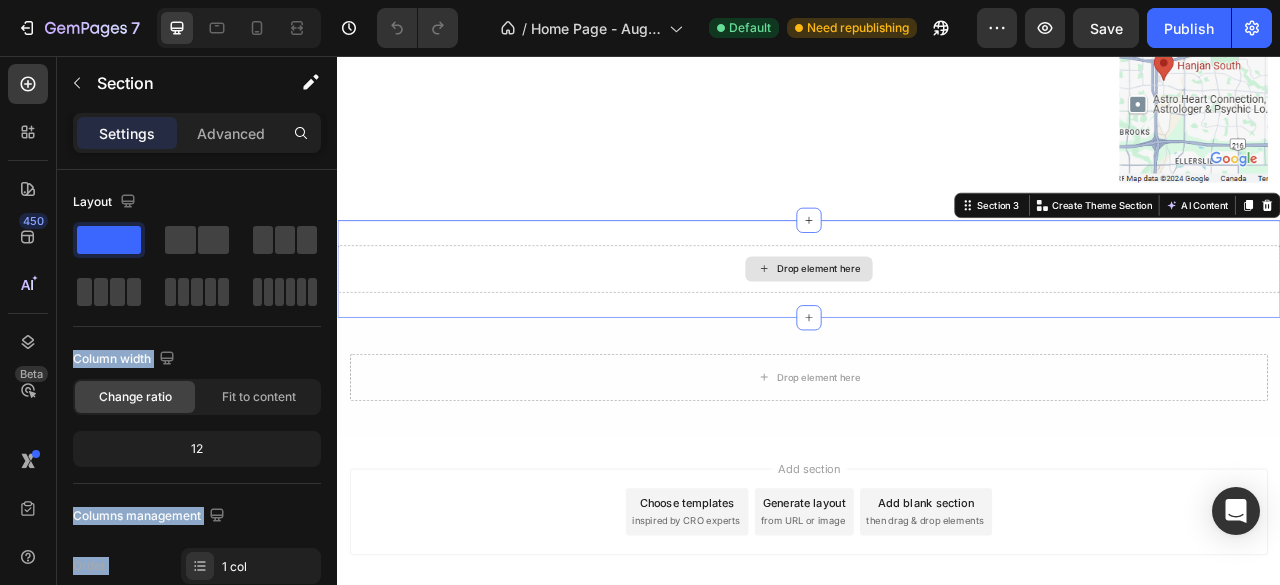 drag, startPoint x: 533, startPoint y: 299, endPoint x: 633, endPoint y: 320, distance: 102.18121 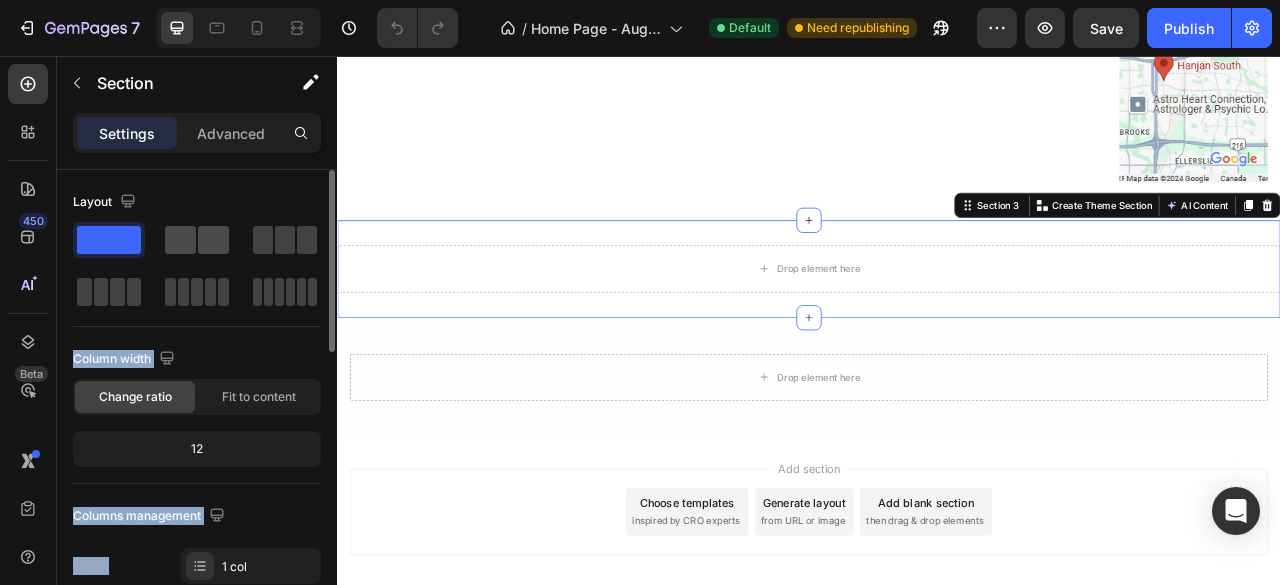 click 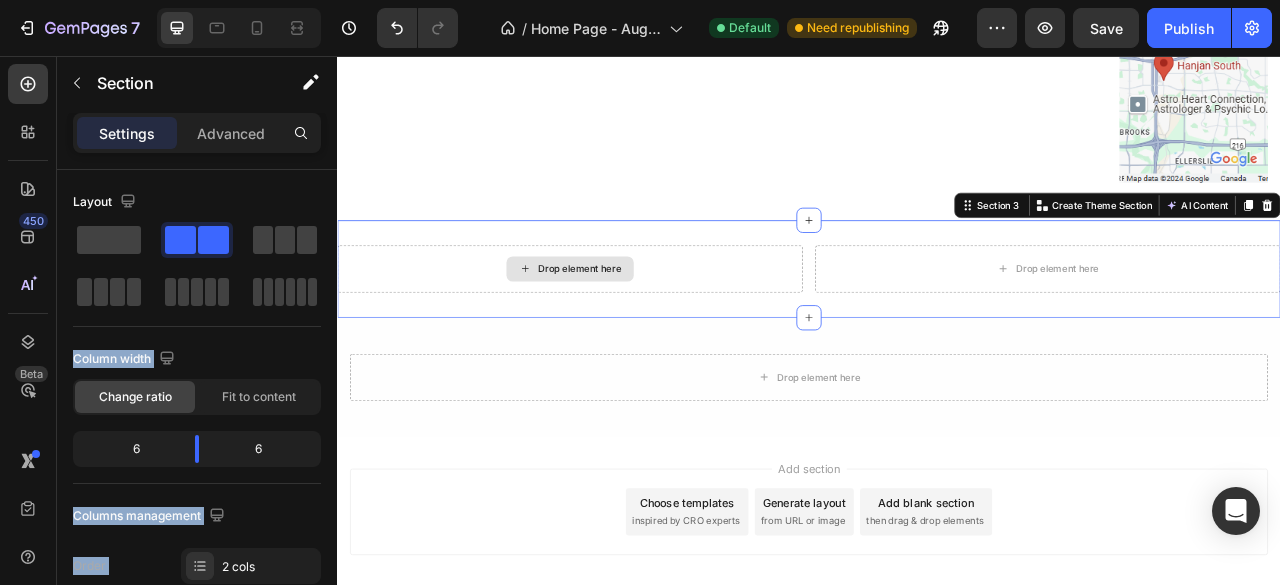 click on "Drop element here" at bounding box center (633, 327) 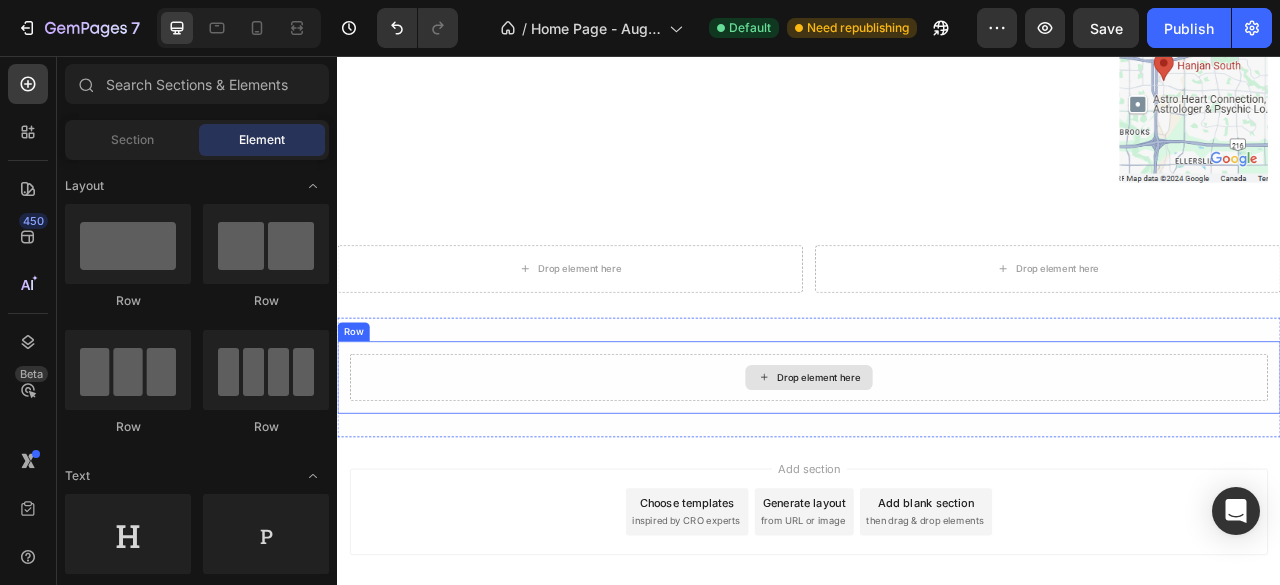 click on "Drop element here Row Section 4" at bounding box center [937, 465] 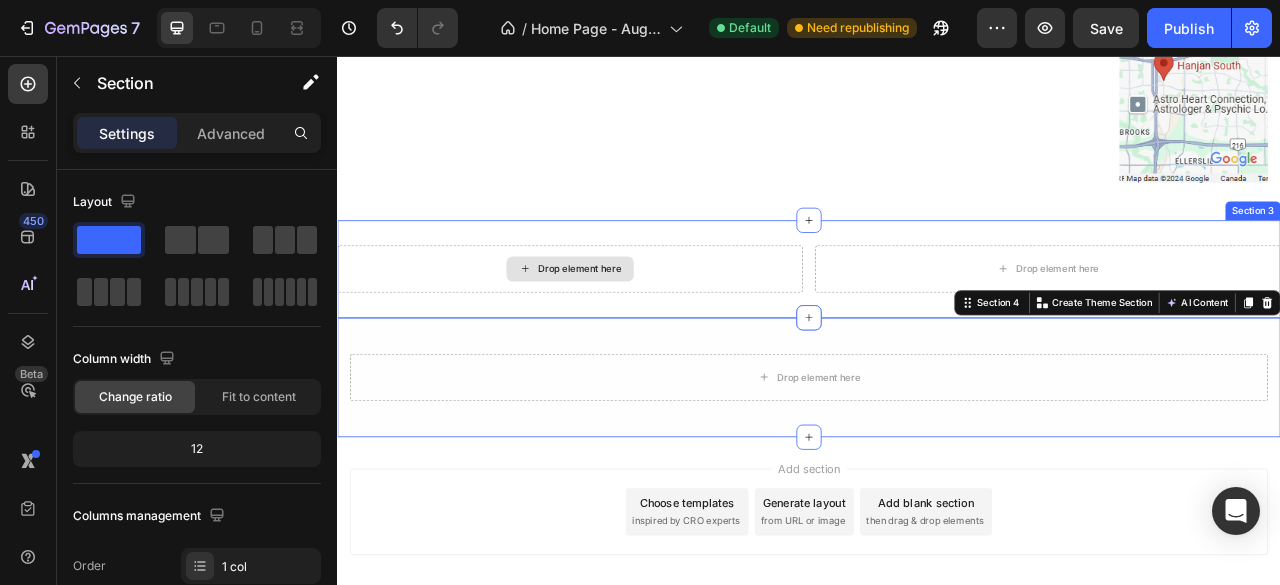 click on "Drop element here" at bounding box center [633, 327] 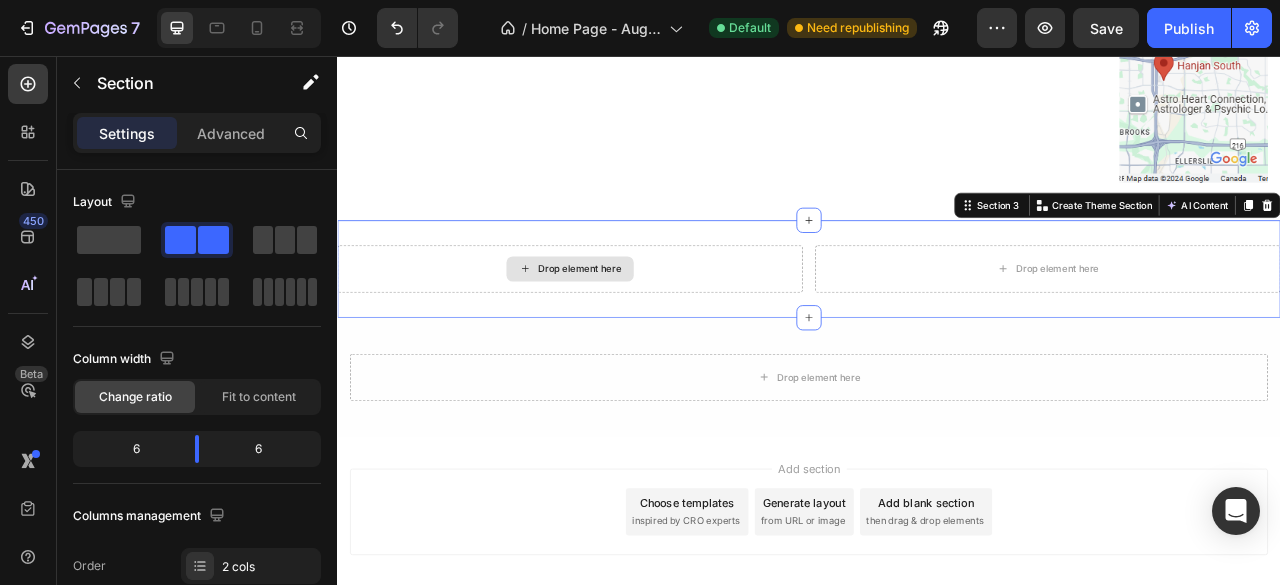 click on "Drop element here" at bounding box center [645, 327] 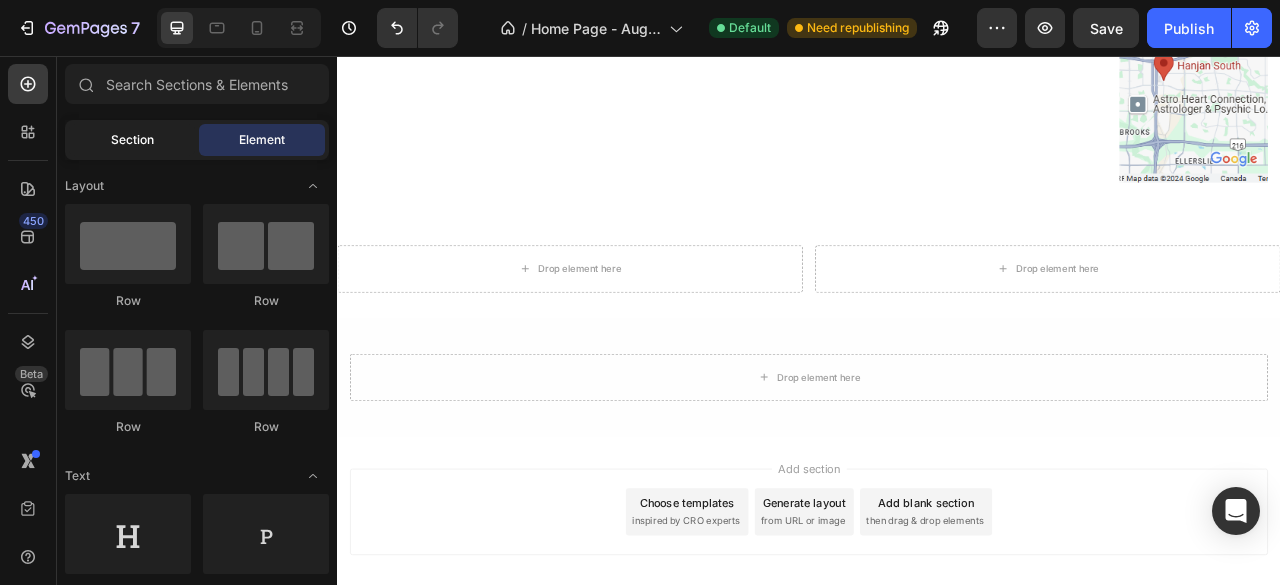 click on "Section" at bounding box center [132, 140] 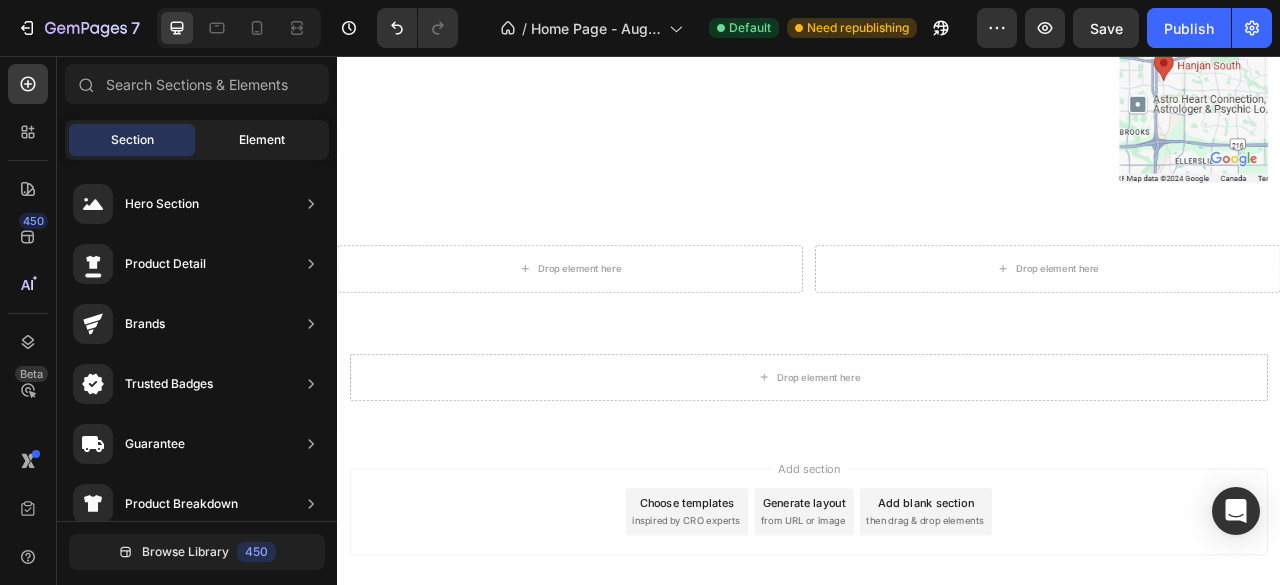 click on "Element" at bounding box center (262, 140) 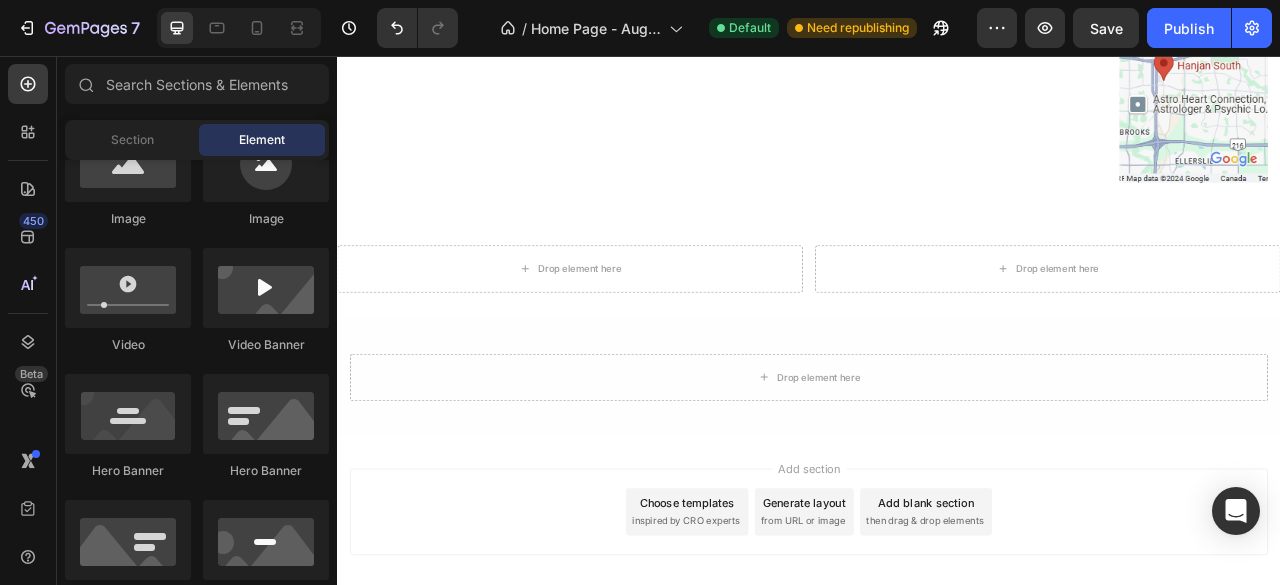 scroll, scrollTop: 600, scrollLeft: 0, axis: vertical 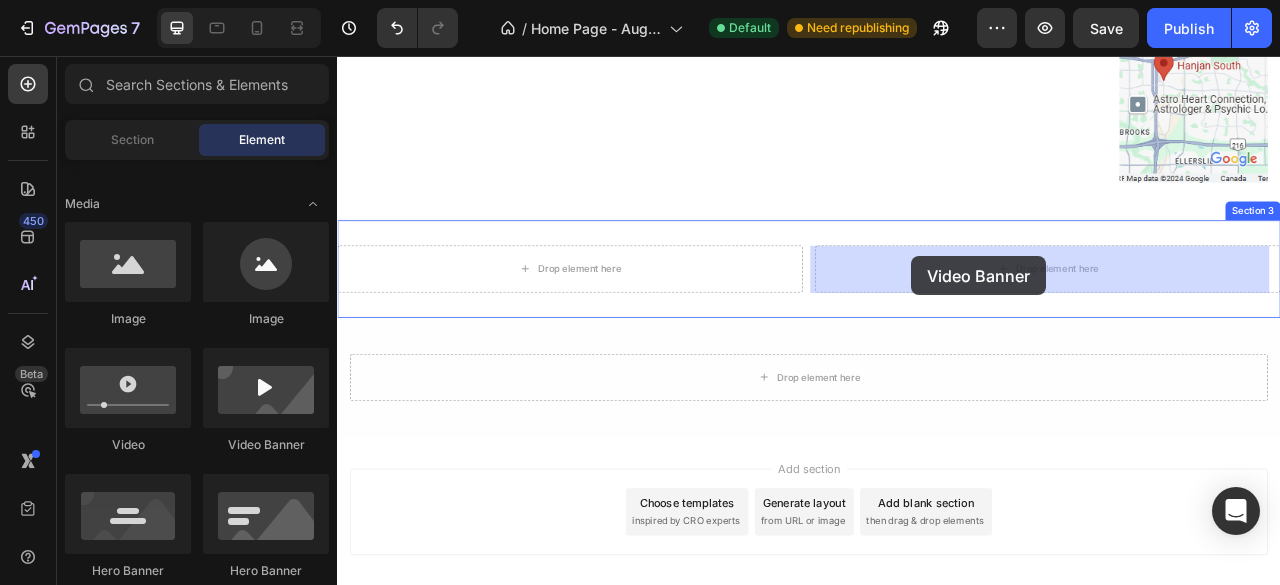 drag, startPoint x: 605, startPoint y: 461, endPoint x: 1071, endPoint y: 313, distance: 488.93762 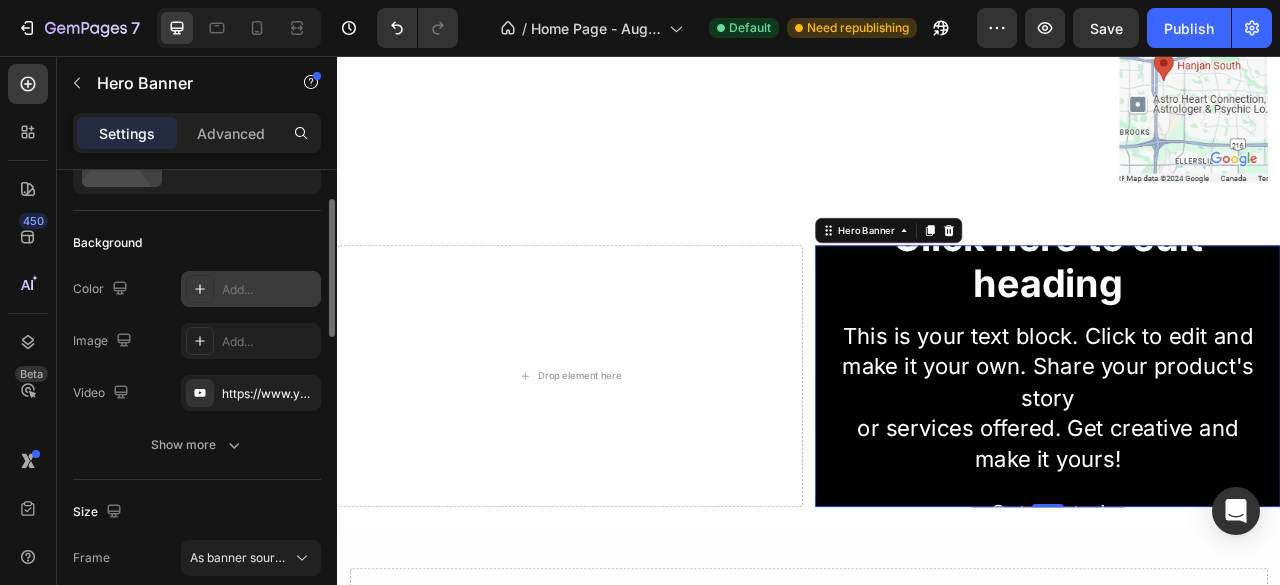 scroll, scrollTop: 0, scrollLeft: 0, axis: both 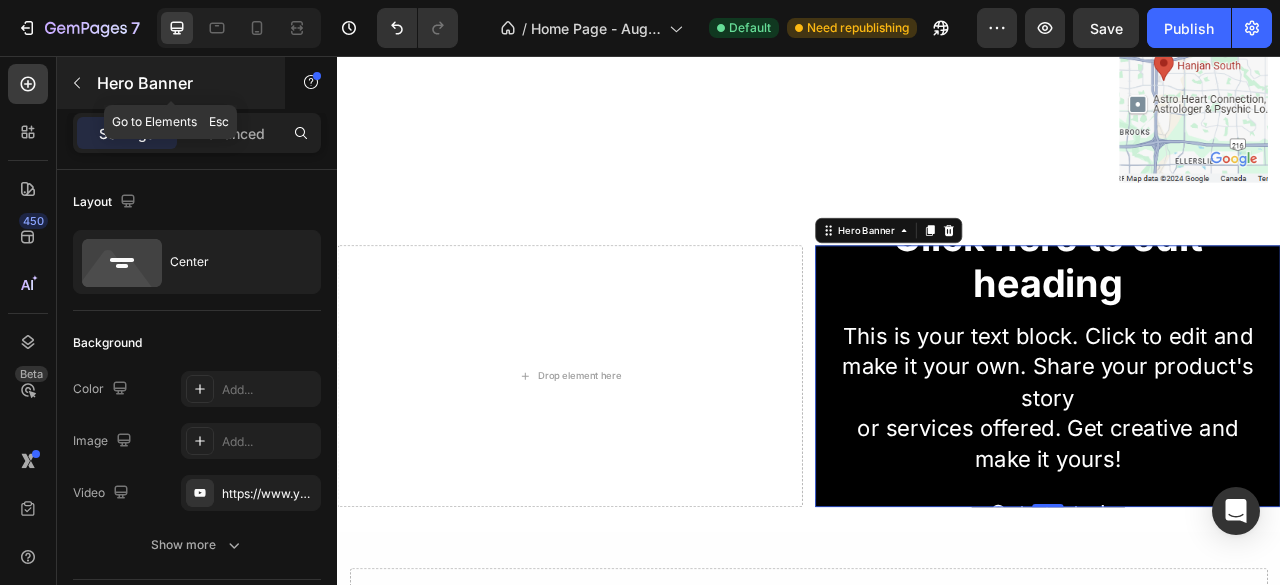 click 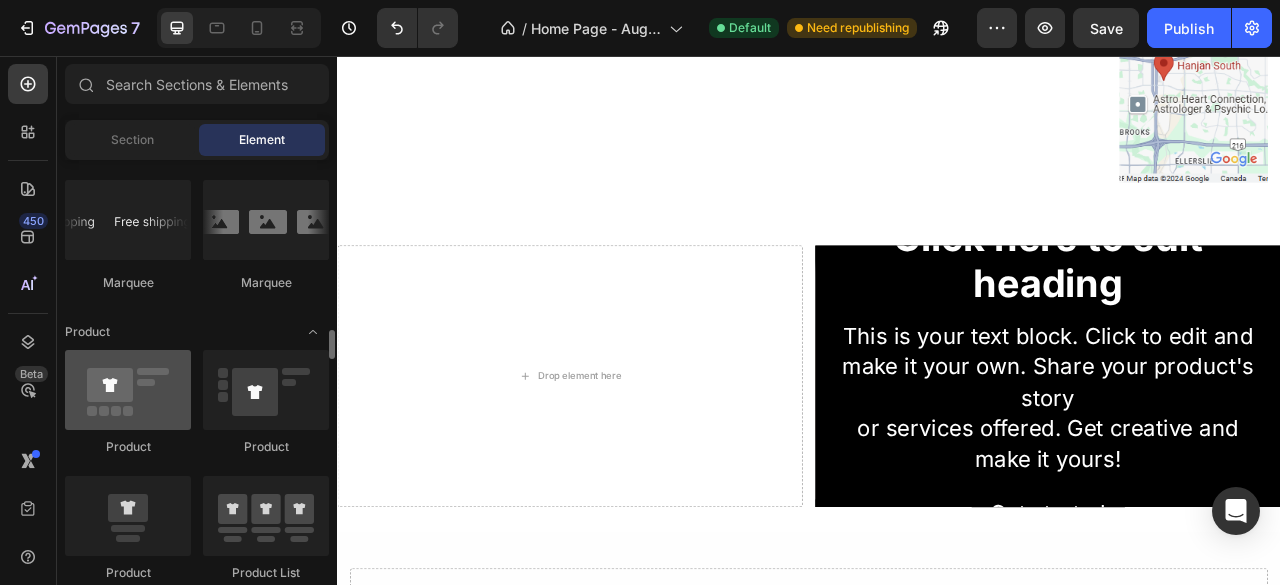 scroll, scrollTop: 2500, scrollLeft: 0, axis: vertical 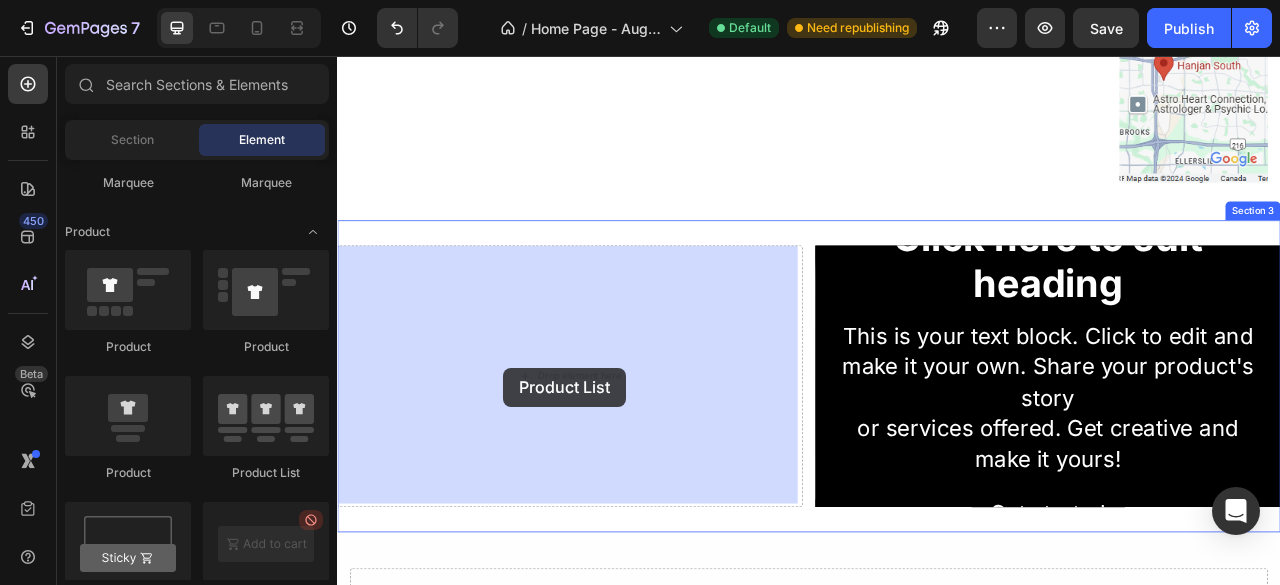drag, startPoint x: 615, startPoint y: 489, endPoint x: 548, endPoint y: 453, distance: 76.05919 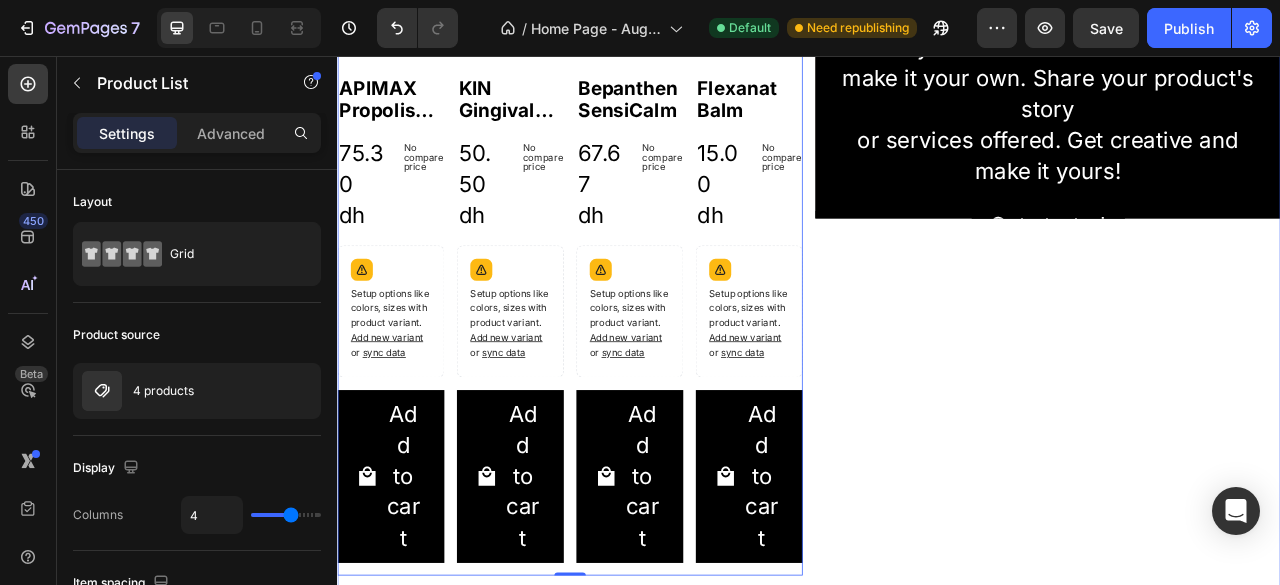 scroll, scrollTop: 1610, scrollLeft: 0, axis: vertical 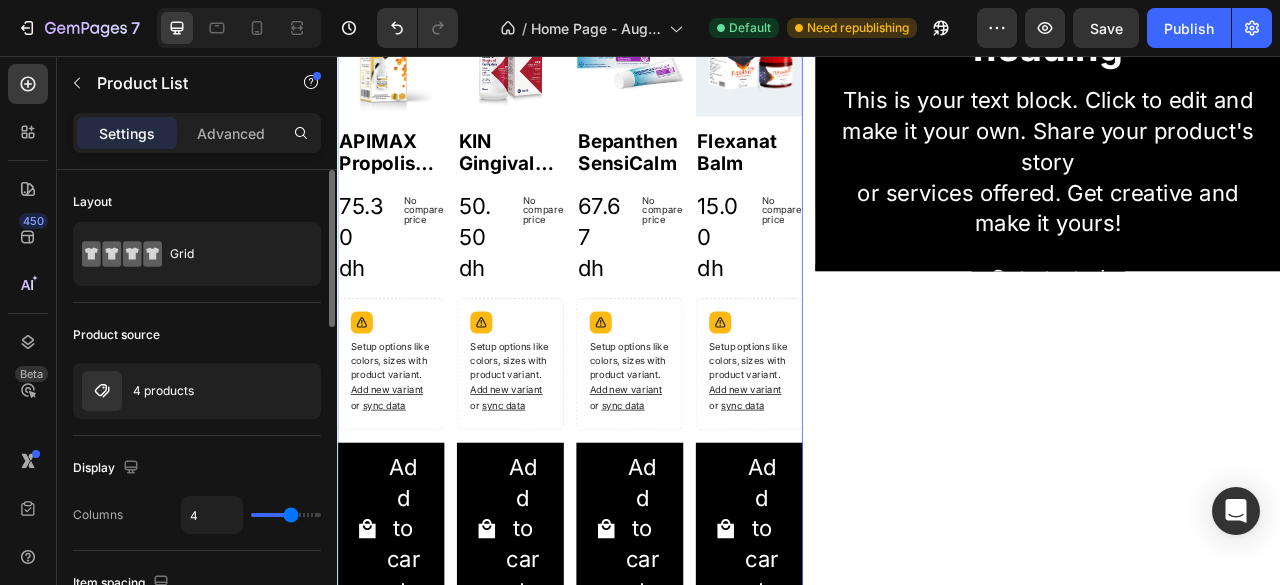 type on "3" 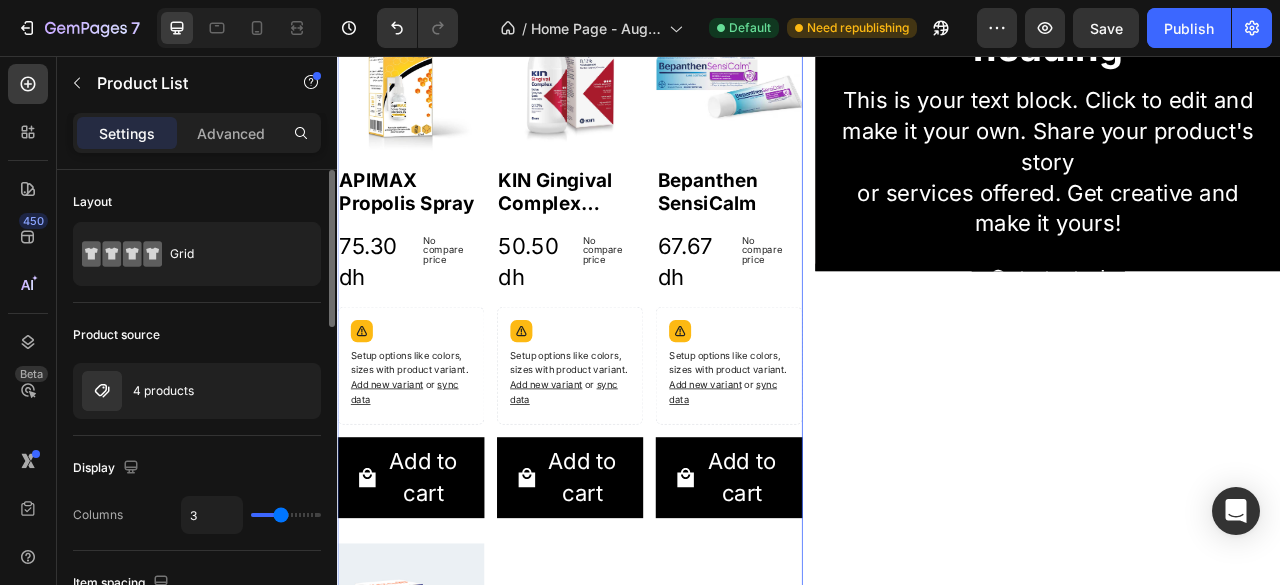 type on "2" 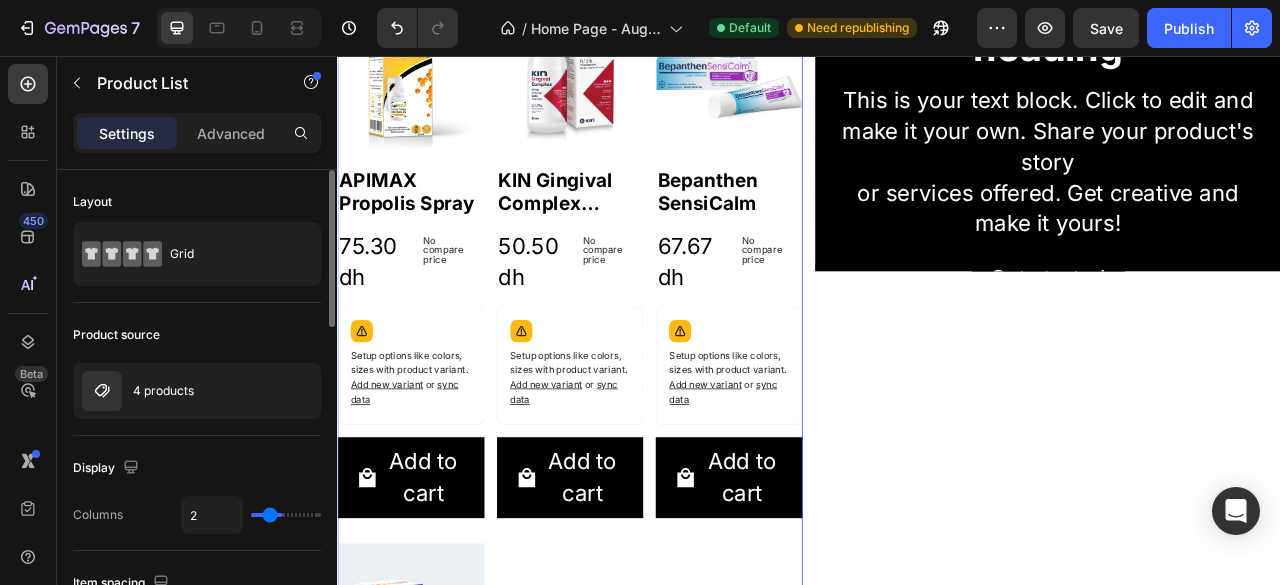 type on "1" 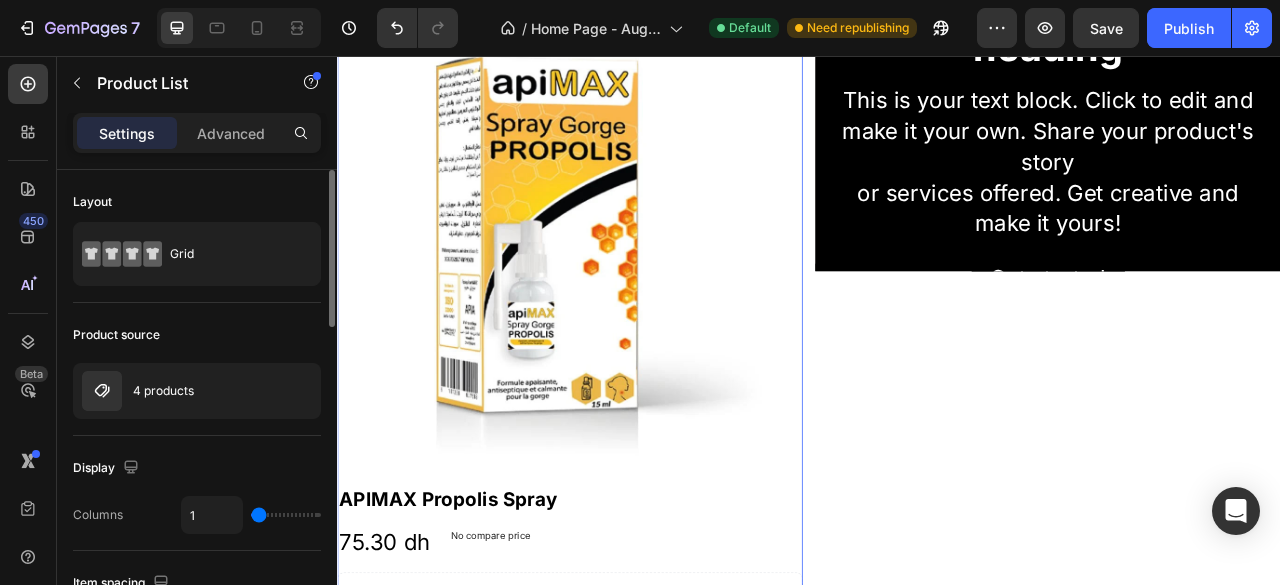 type on "2" 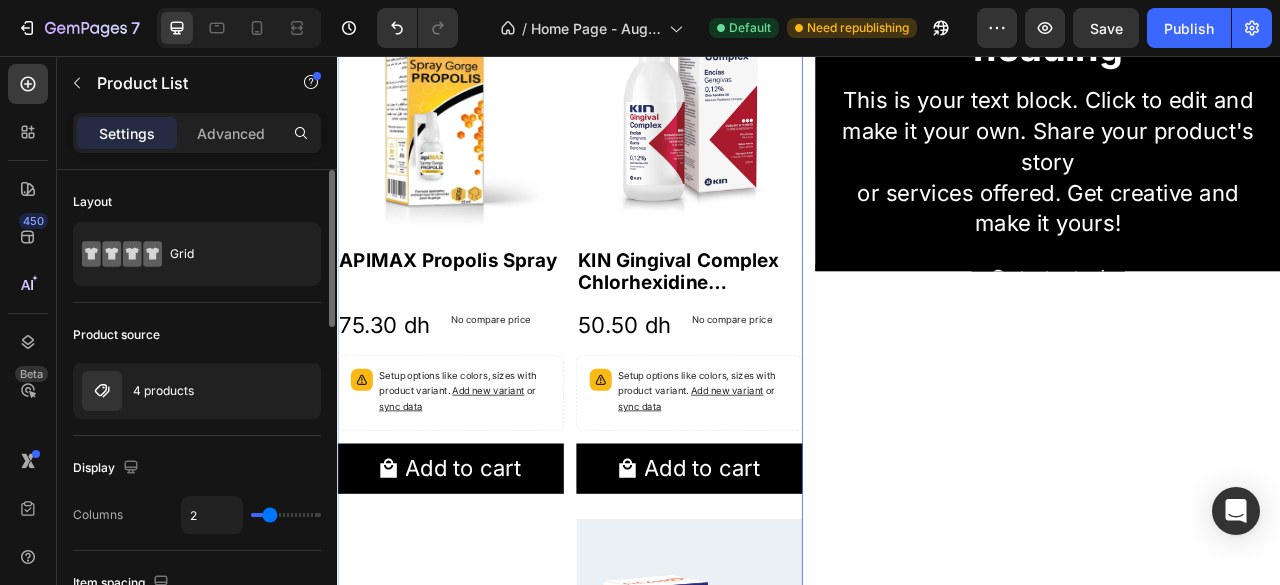 drag, startPoint x: 281, startPoint y: 515, endPoint x: 269, endPoint y: 518, distance: 12.369317 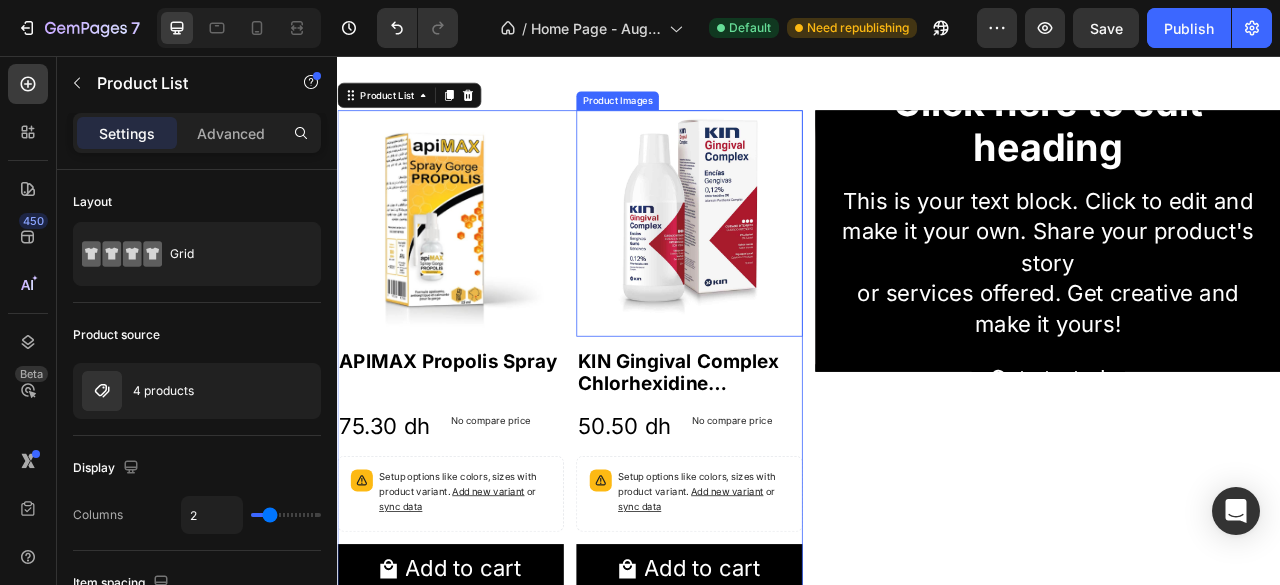 scroll, scrollTop: 1410, scrollLeft: 0, axis: vertical 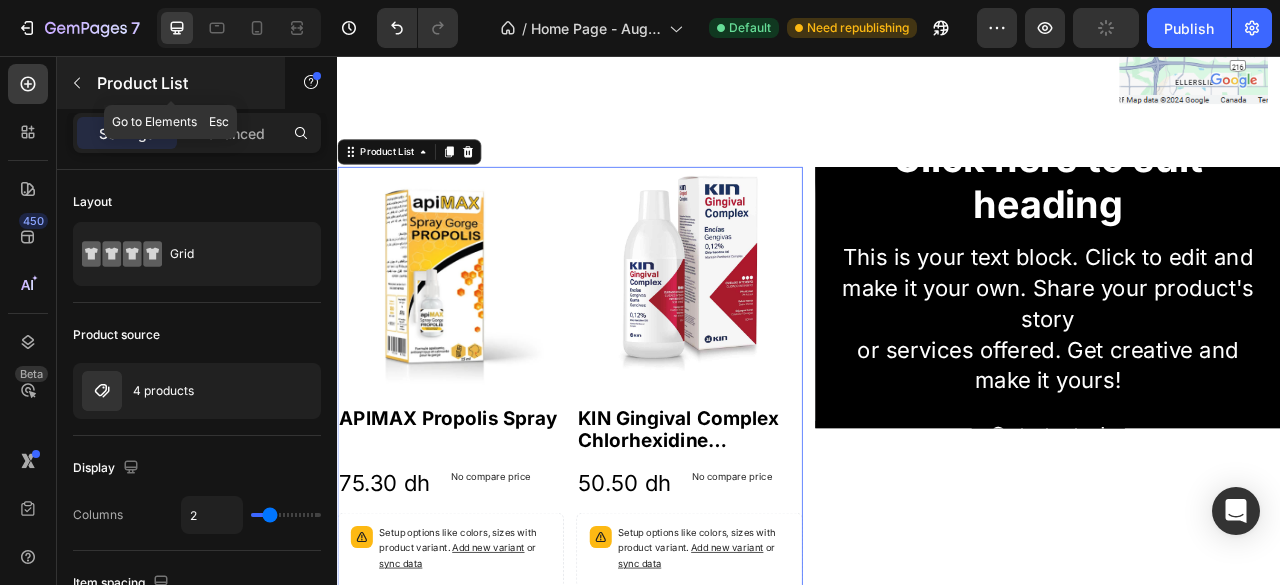 click 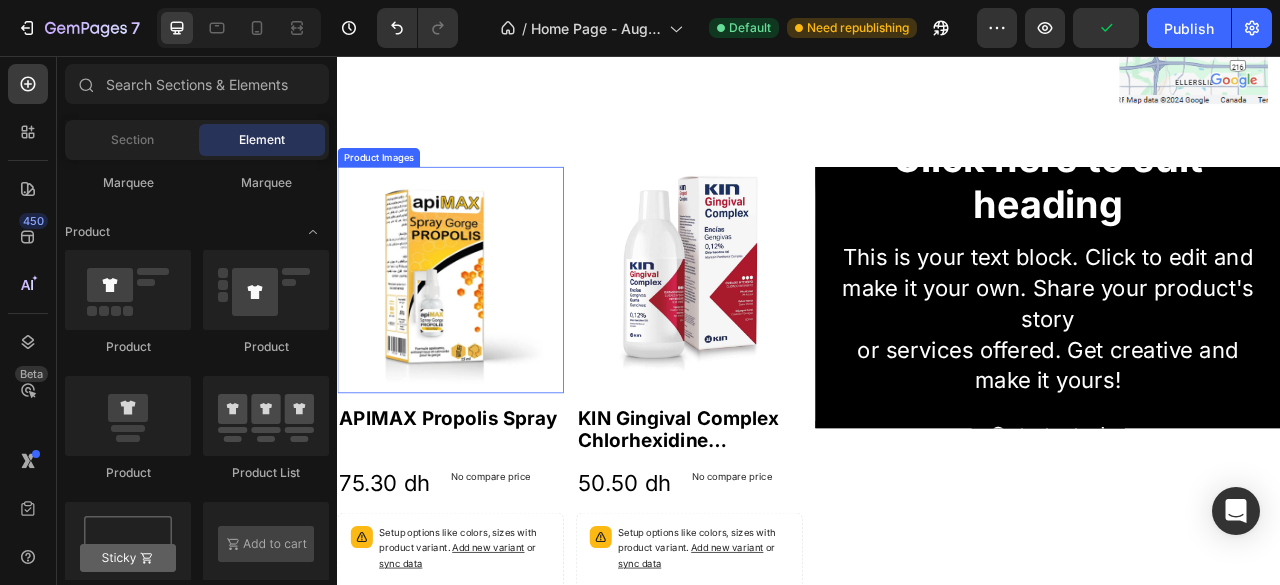click at bounding box center [785, 341] 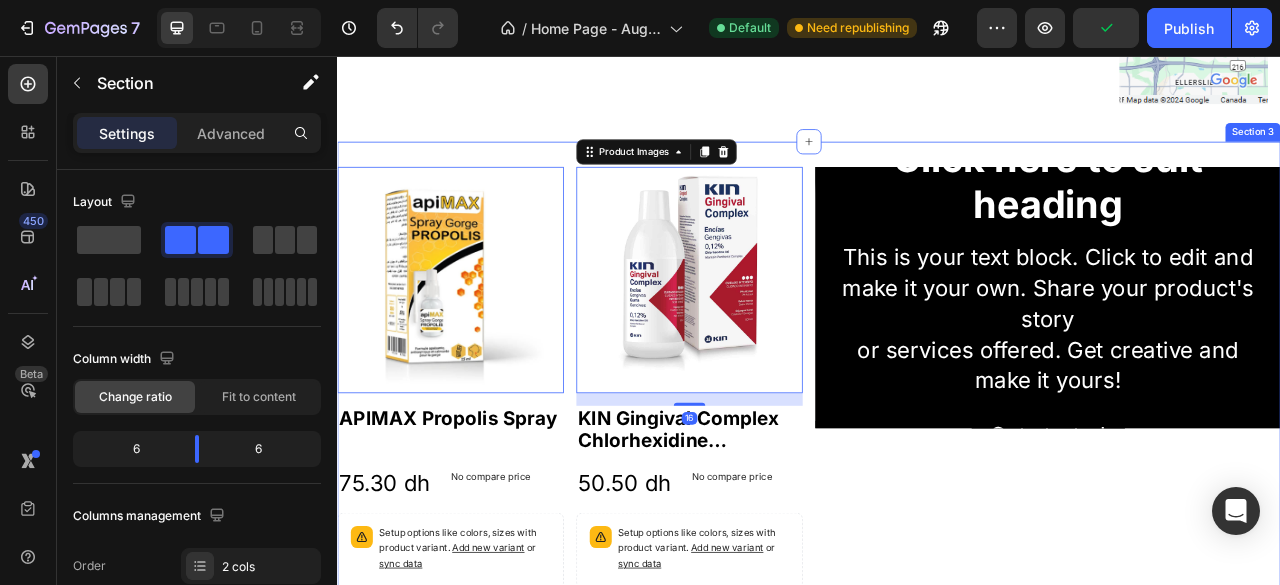 click on "Product Images   0 APIMAX Propolis Spray Product Title 75.30 dh Product Price Product Price No compare price Product Price Row Setup options like colors, sizes with product variant.       Add new variant   or   sync data Product Variants & Swatches Add to cart Add to Cart Row Product List Product Images   16 KIN Gingival Complex Chlorhexidine Mouthwash Product Title 50.50 dh Product Price Product Price No compare price Product Price Row Setup options like colors, sizes with product variant.       Add new variant   or   sync data Product Variants & Swatches Add to cart Add to Cart Row Product List Product Images   0 Bepanthen SensiCalm Product Title 67.67 dh Product Price Product Price No compare price Product Price Row Setup options like colors, sizes with product variant.       Add new variant   or   sync data Product Variants & Swatches Add to cart Add to Cart Row Product List Product Images   0 Flexanat Balm Product Title 15.00 dh Product Price Product Price No compare price Product Price Row         or" at bounding box center [937, 822] 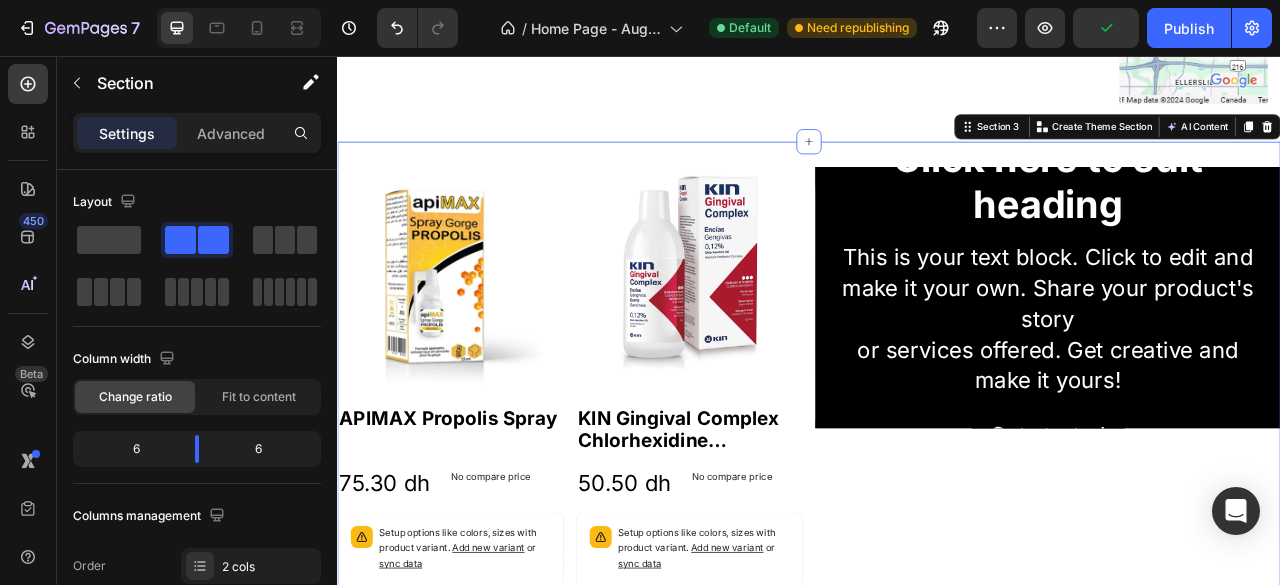 click on "Product Images APIMAX Propolis Spray Product Title 75.30 dh Product Price Product Price No compare price Product Price Row Setup options like colors, sizes with product variant.       Add new variant   or   sync data Product Variants & Swatches Add to cart Add to Cart Row Product List Product Images KIN Gingival Complex Chlorhexidine Mouthwash Product Title 50.50 dh Product Price Product Price No compare price Product Price Row Setup options like colors, sizes with product variant.       Add new variant   or   sync data Product Variants & Swatches Add to cart Add to Cart Row Product List Product Images Bepanthen SensiCalm Product Title 67.67 dh Product Price Product Price No compare price Product Price Row Setup options like colors, sizes with product variant.       Add new variant   or   sync data Product Variants & Swatches Add to cart Add to Cart Row Product List Product Images Flexanat Balm Product Title 15.00 dh Product Price Product Price No compare price Product Price Row       Add new variant   or" at bounding box center [937, 822] 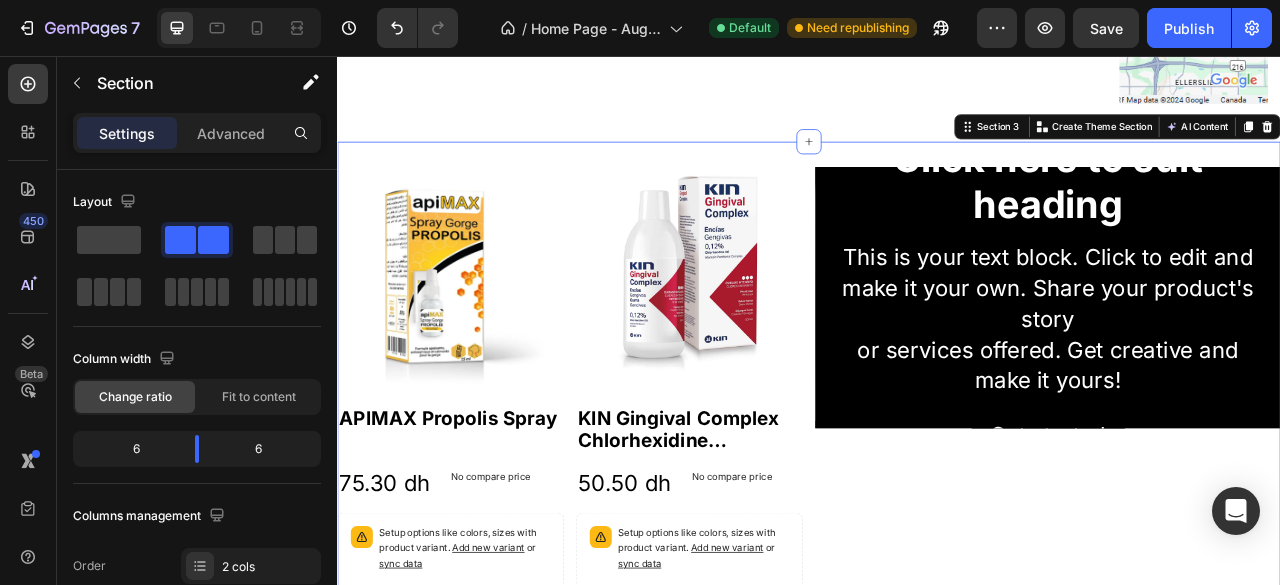 click at bounding box center [785, 341] 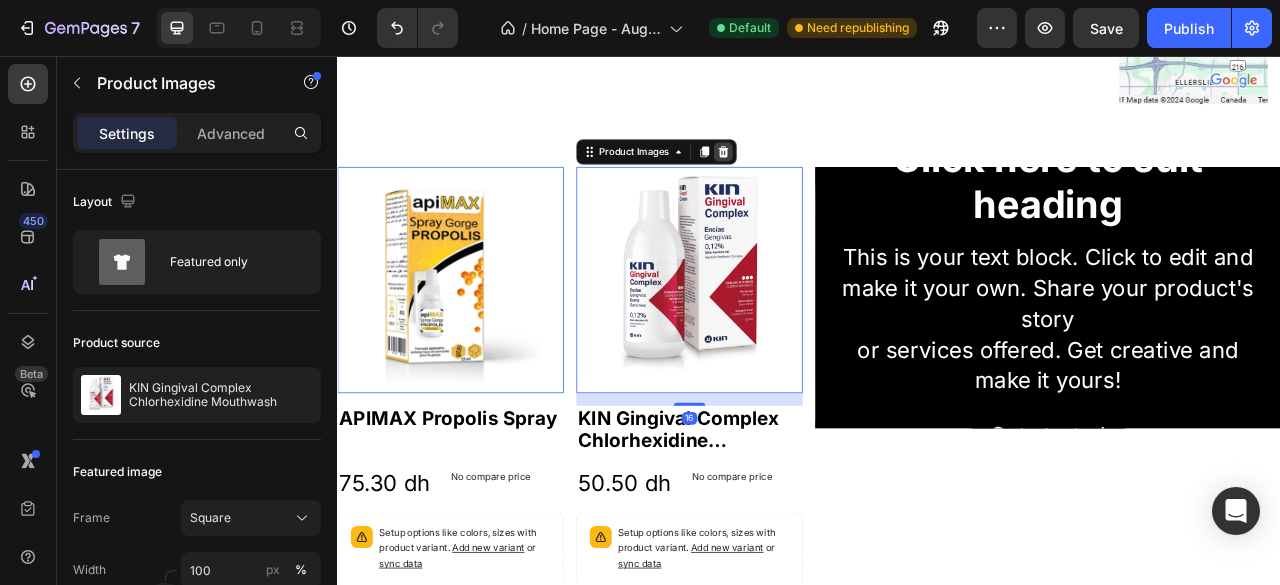 click 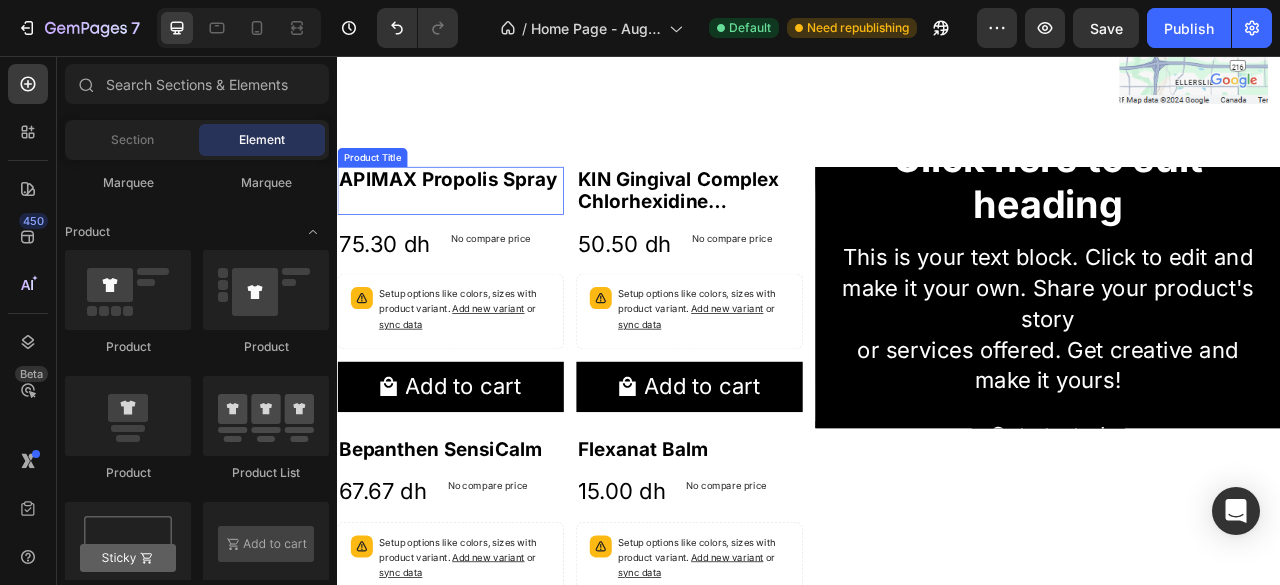 click on "APIMAX Propolis Spray" at bounding box center (481, 213) 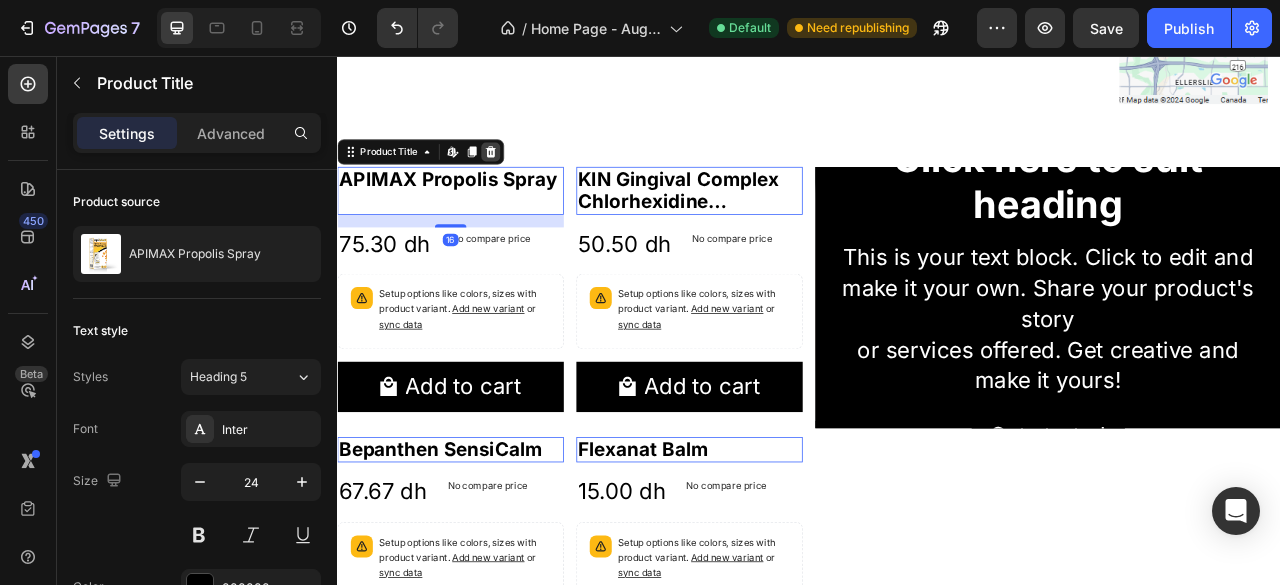 click at bounding box center (532, 178) 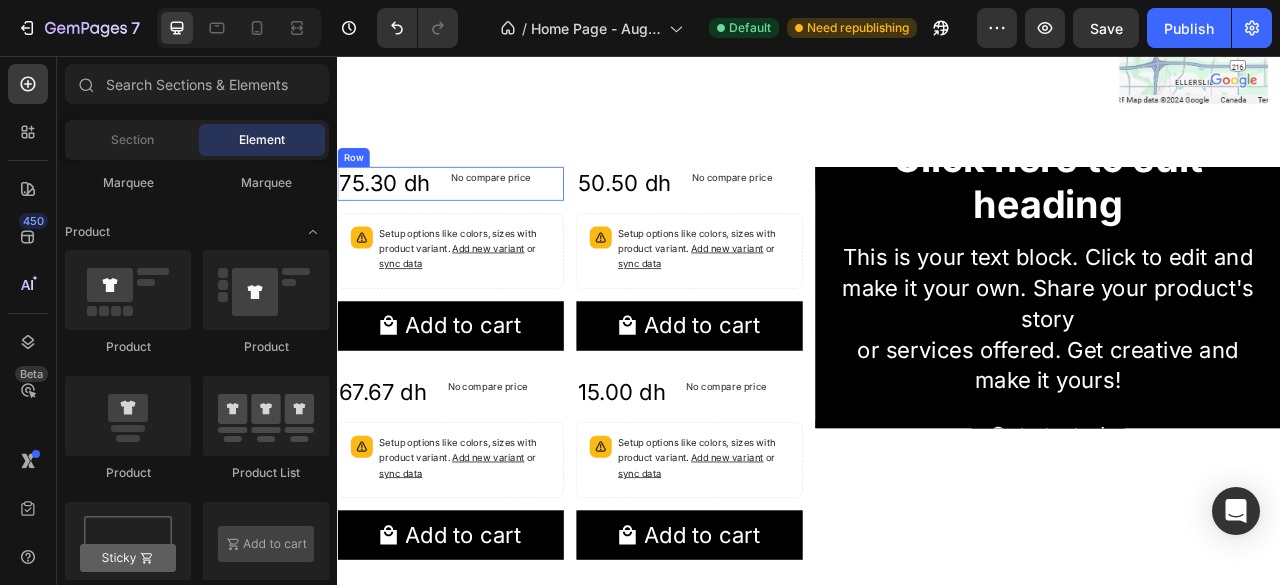 click on "75.30 dh Product Price Product Price No compare price Product Price Row" at bounding box center [481, 218] 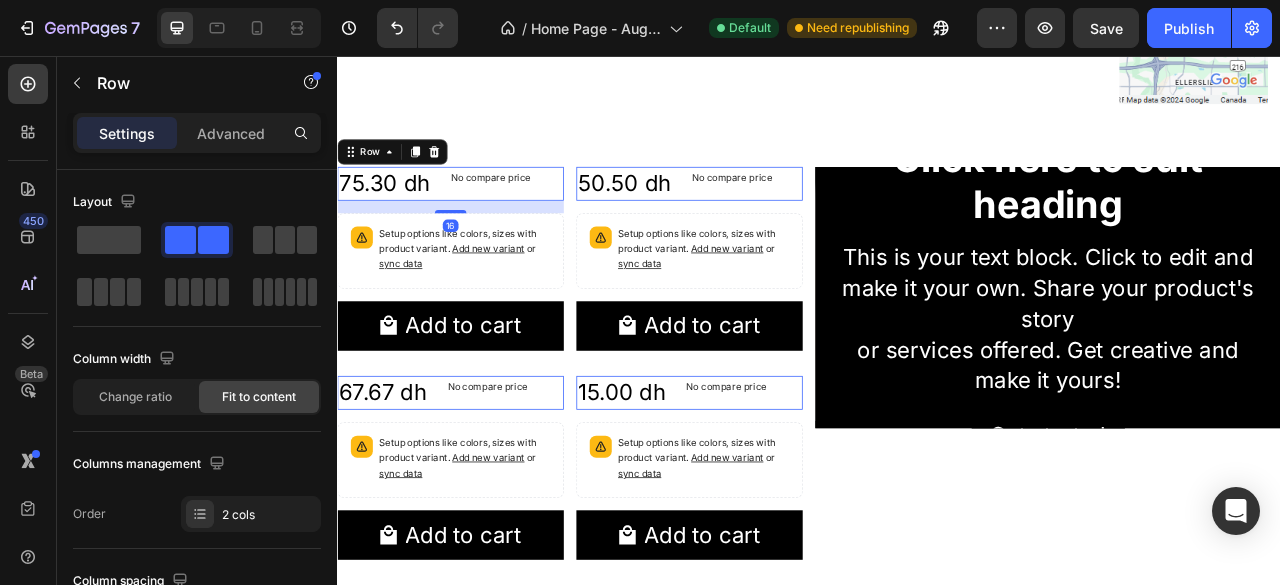 click on "Row" at bounding box center (407, 178) 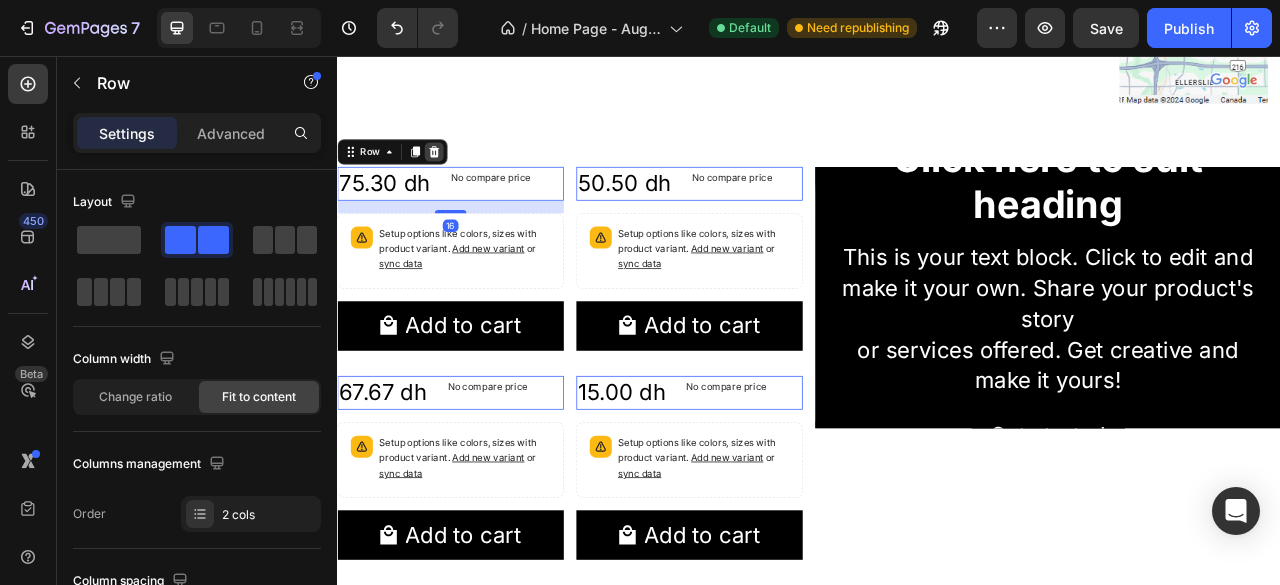 click on "Row" at bounding box center (407, 178) 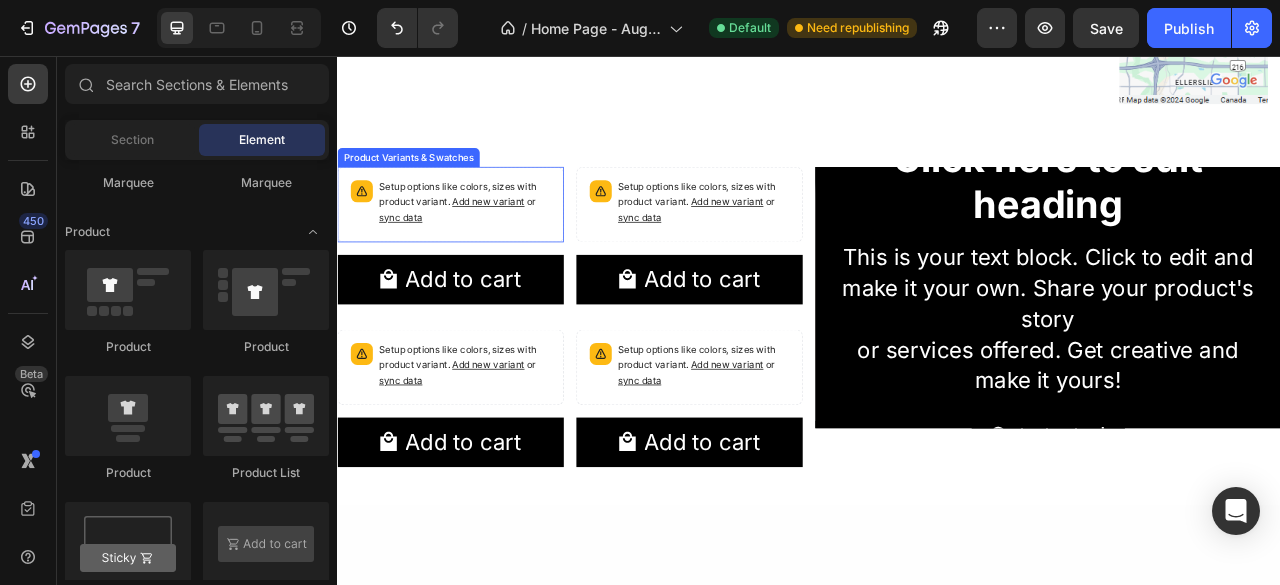 click on "Add new variant" at bounding box center [529, 241] 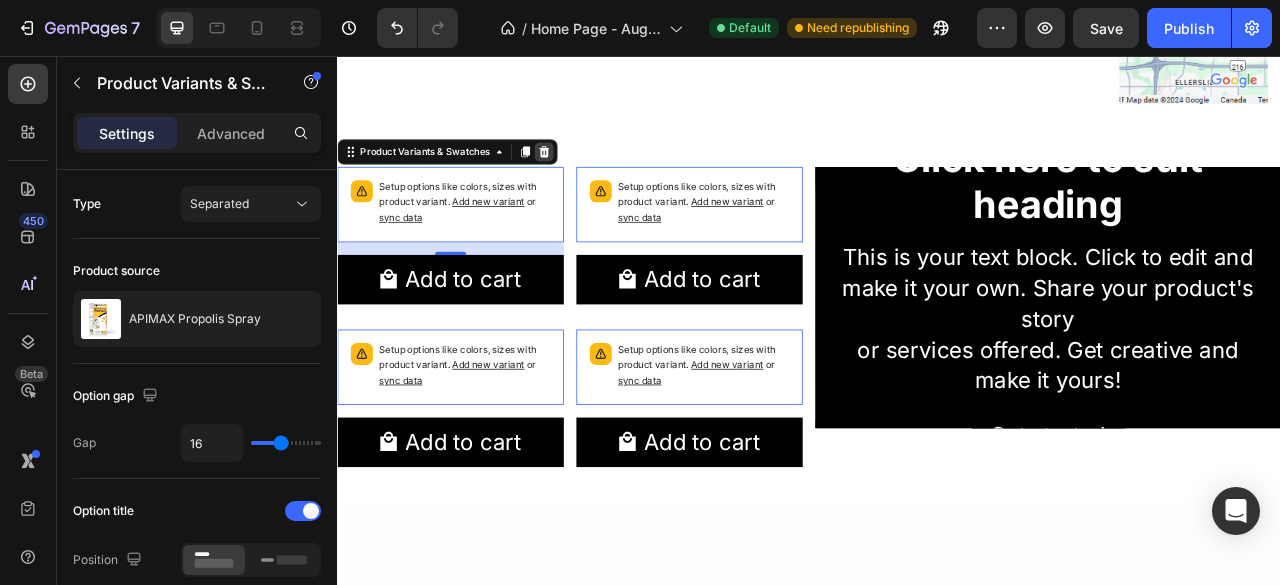 click 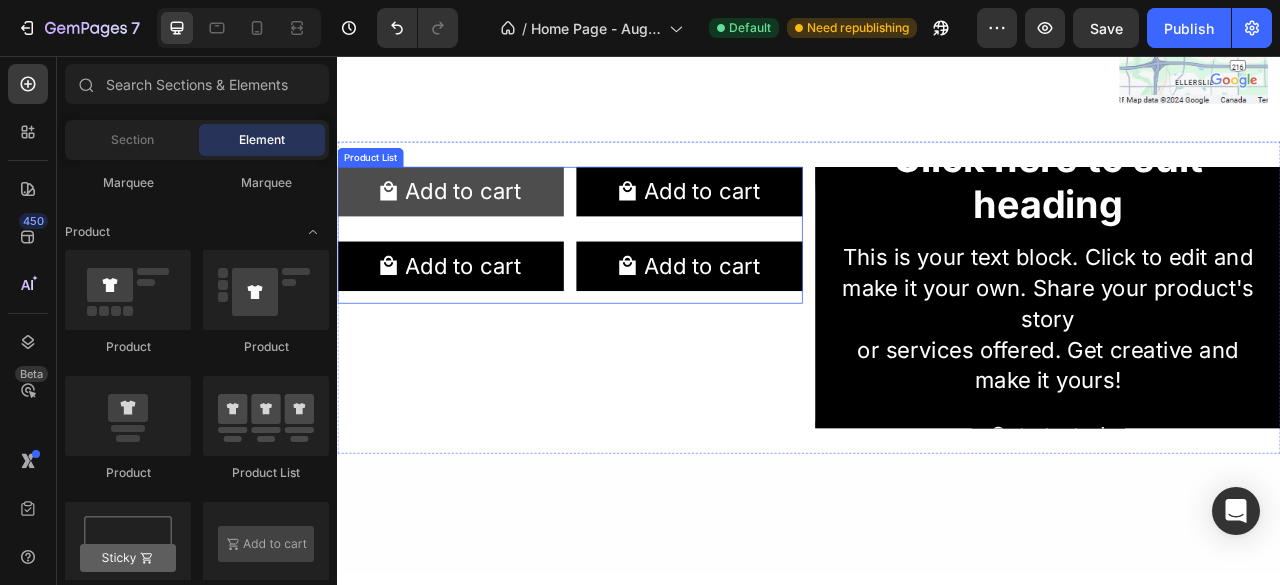 click on "Add to cart" at bounding box center [481, 228] 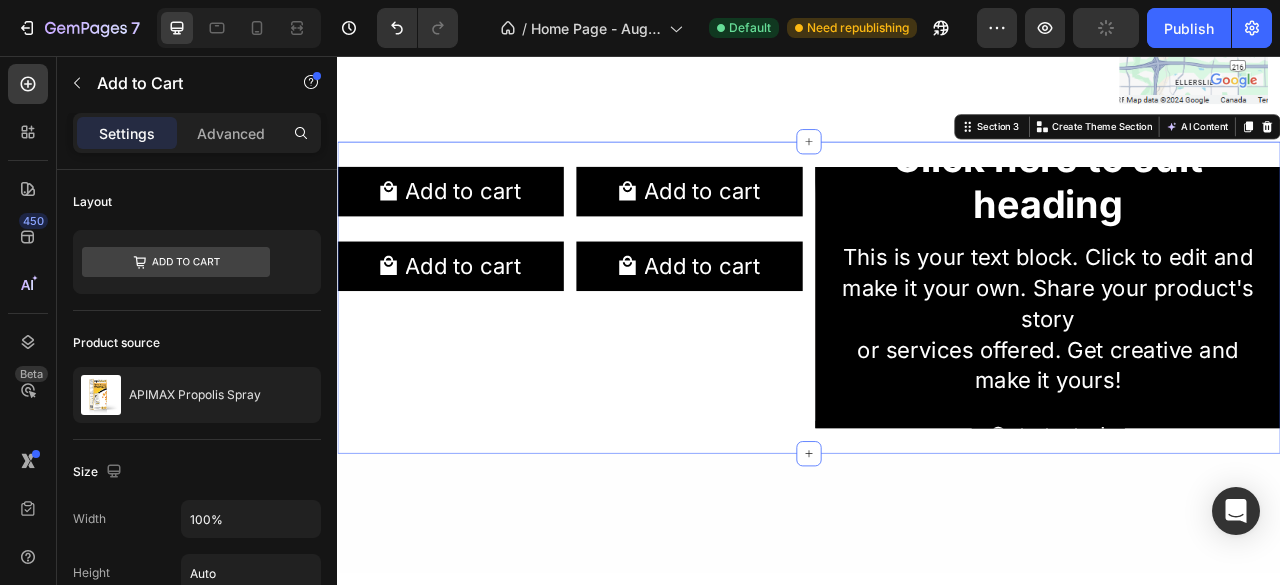 click on "Add to cart Add to Cart Row Product List Add to cart Add to Cart Row Product List Add to cart Add to Cart Row Product List Add to cart Add to Cart Row Product List Product List Click here to edit heading Heading This is your text block. Click to edit and make it your own. Share your product's story                   or services offered. Get creative and make it yours! Text Block Get started Button Hero Banner Section 3   You can create reusable sections Create Theme Section AI Content Write with GemAI What would you like to describe here? Tone and Voice Persuasive Product Show more Generate" at bounding box center (937, 363) 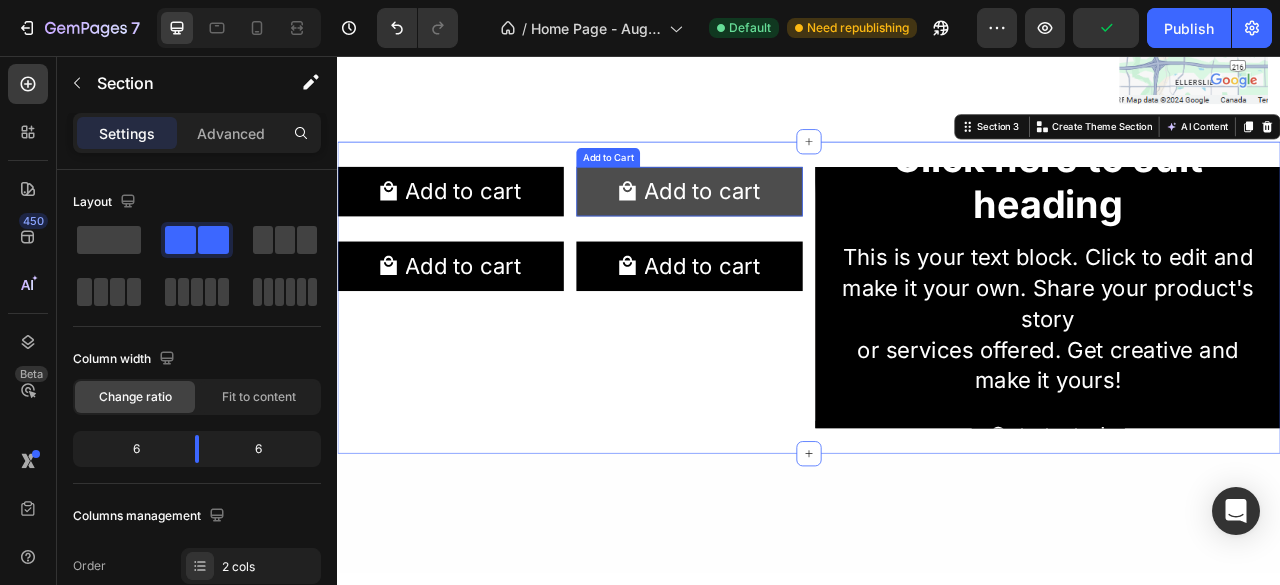click on "Add to cart" at bounding box center (481, 228) 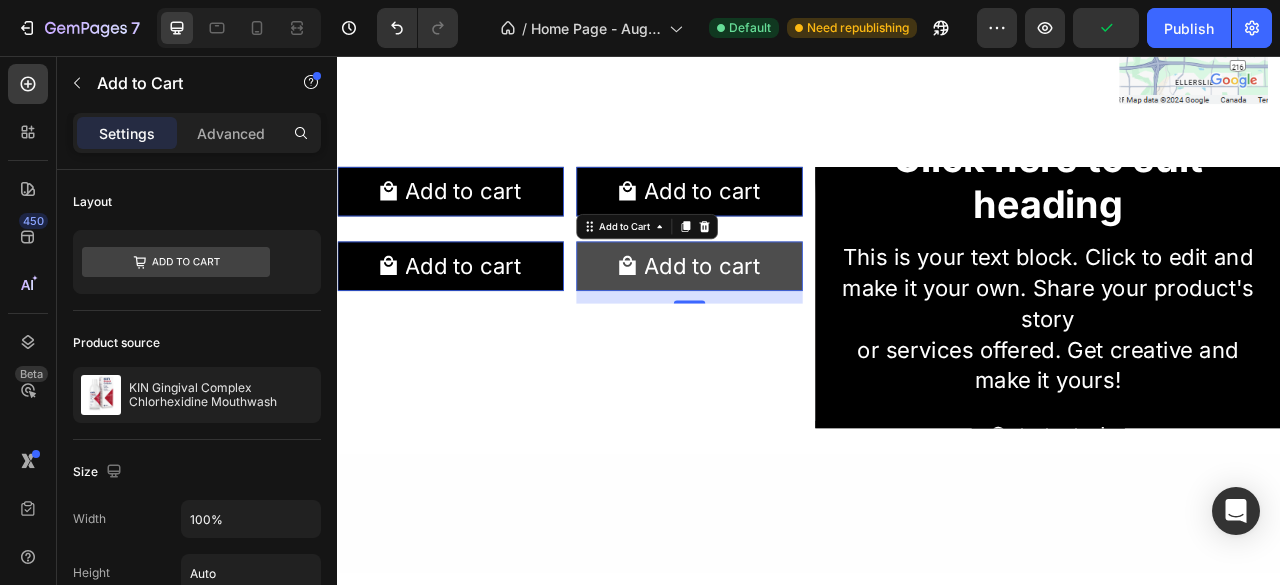 click on "Add to cart" at bounding box center [481, 228] 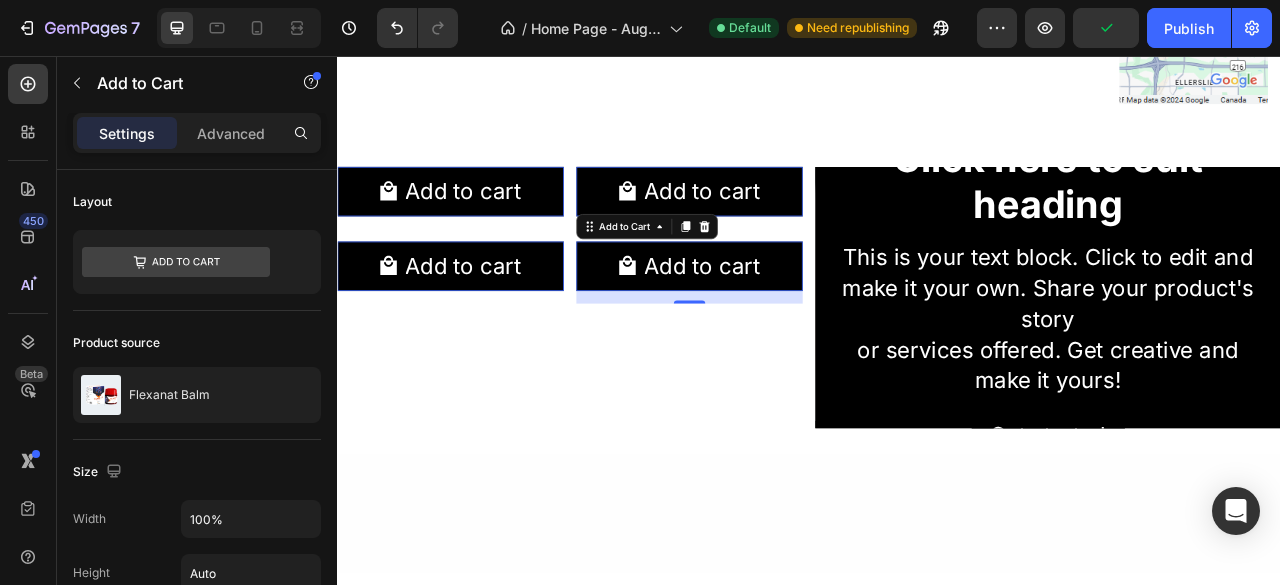 click on "Add to cart Add to Cart   0 Row Product List Add to cart Add to Cart   16 Row Product List Add to cart Add to Cart   0 Row Product List Add to cart Add to Cart   0 Row Product List Product List" at bounding box center (633, 363) 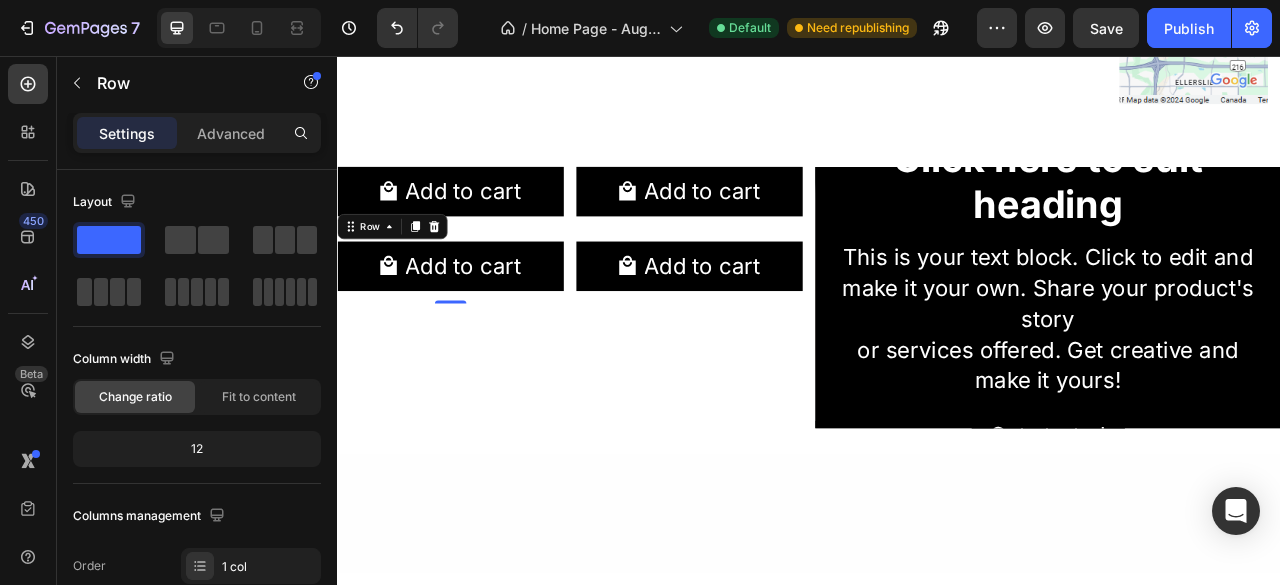 click on "Add to cart Add to Cart" at bounding box center [481, 236] 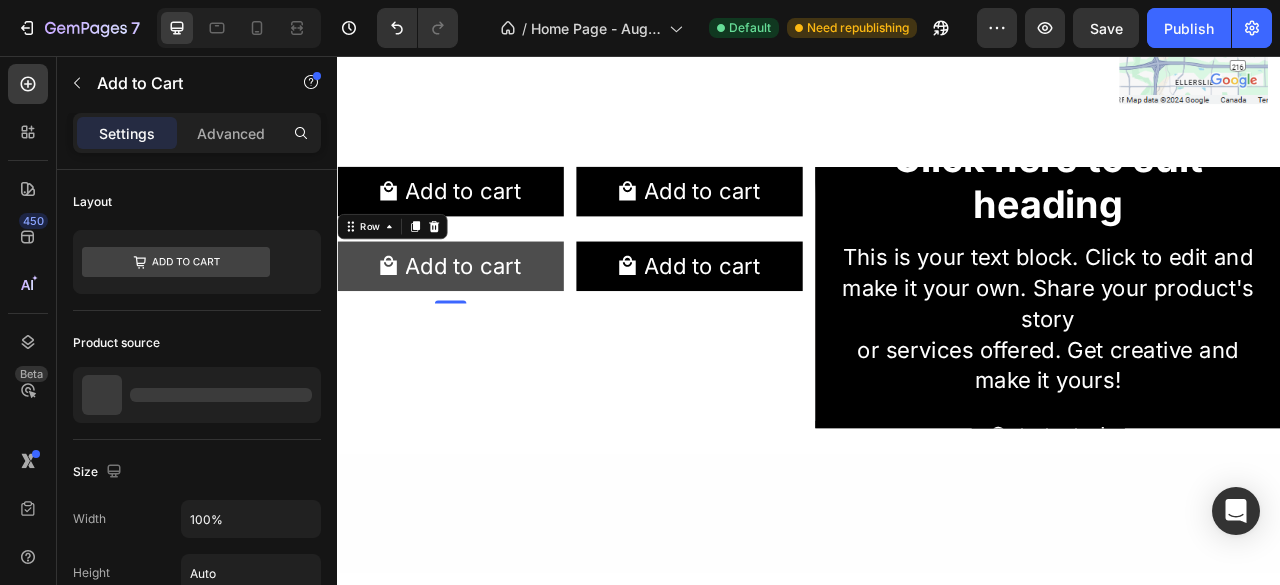 click on "Add to cart" at bounding box center (481, 228) 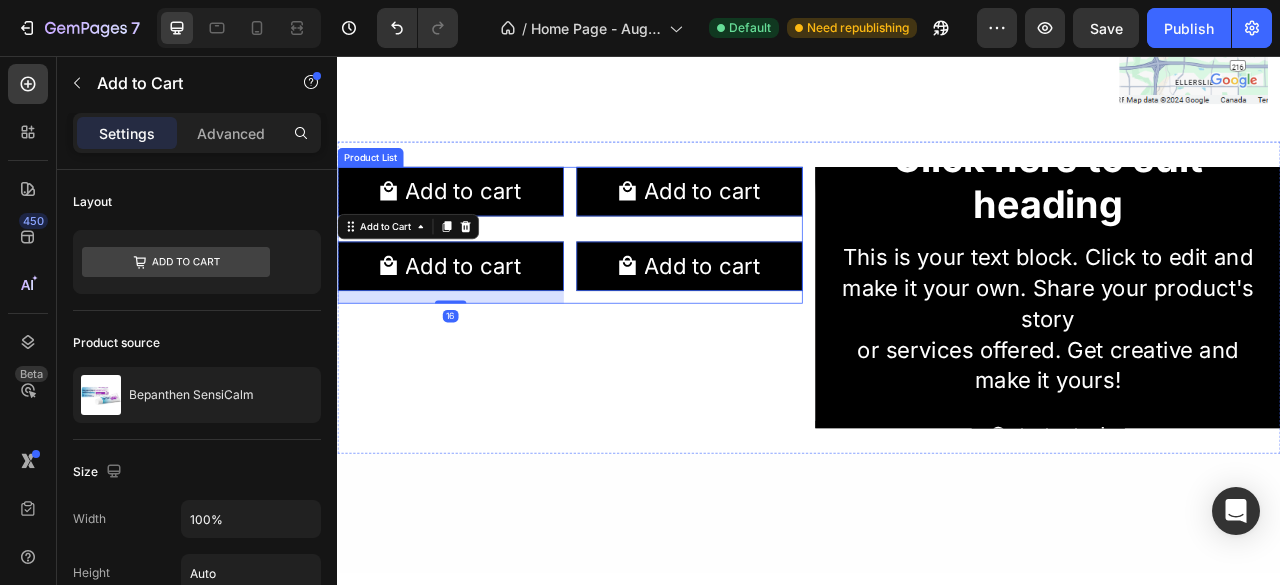 click on "Add to cart Add to Cart   0 Row Product List Add to cart Add to Cart   0 Row Product List Add to cart Add to Cart   16 Row Product List Add to cart Add to Cart   0 Row Product List" at bounding box center [633, 284] 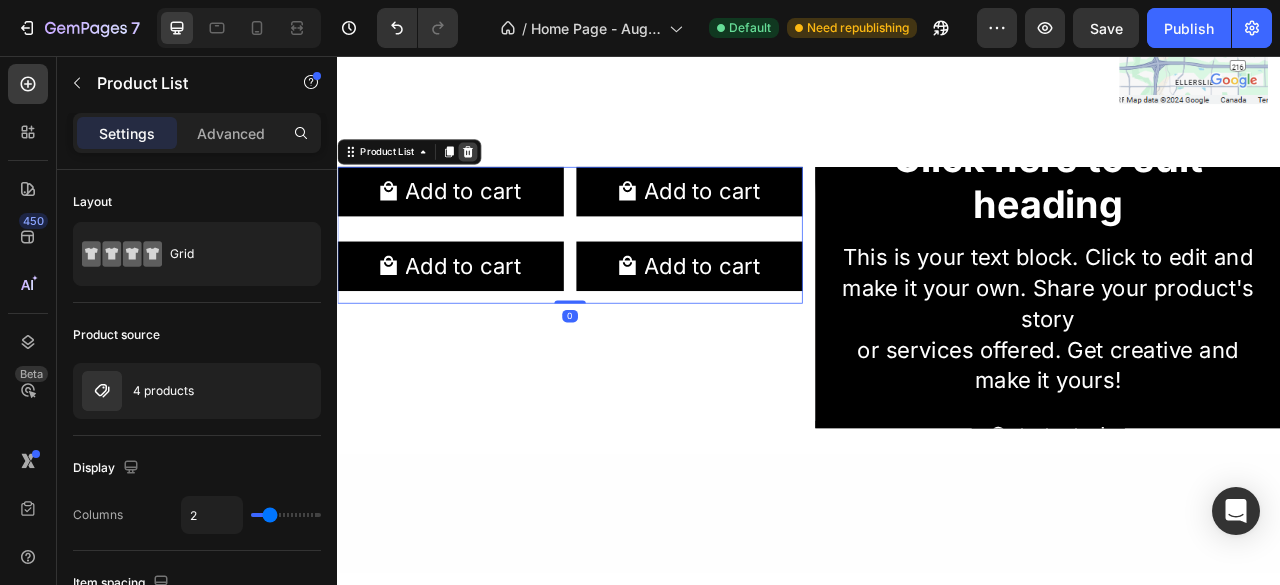 click at bounding box center [503, 178] 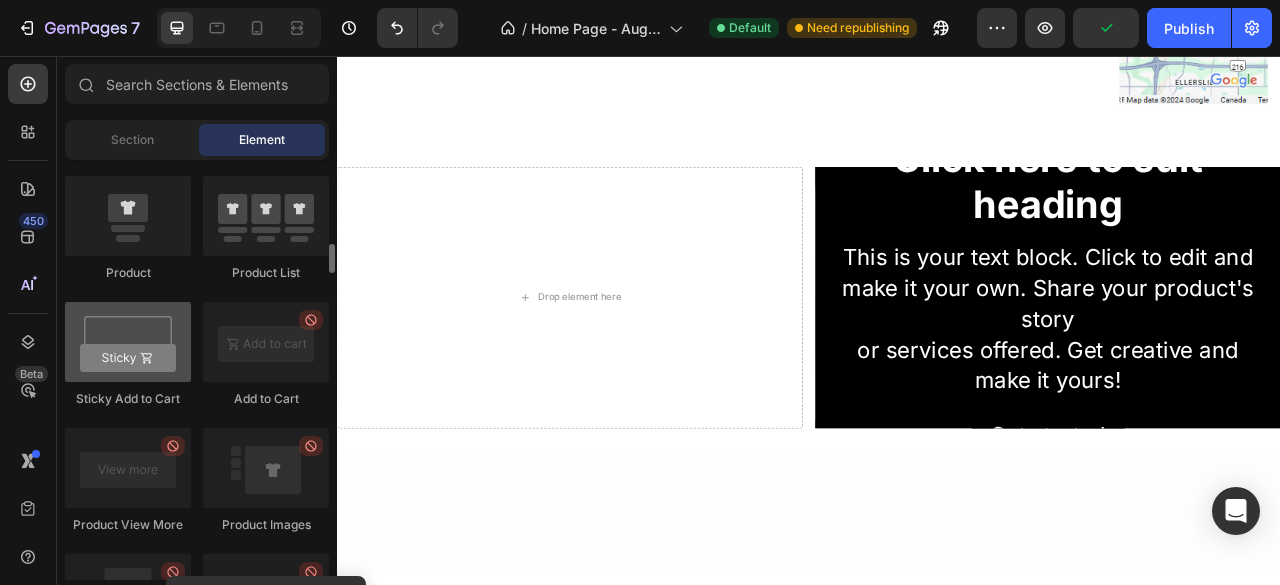 scroll, scrollTop: 2600, scrollLeft: 0, axis: vertical 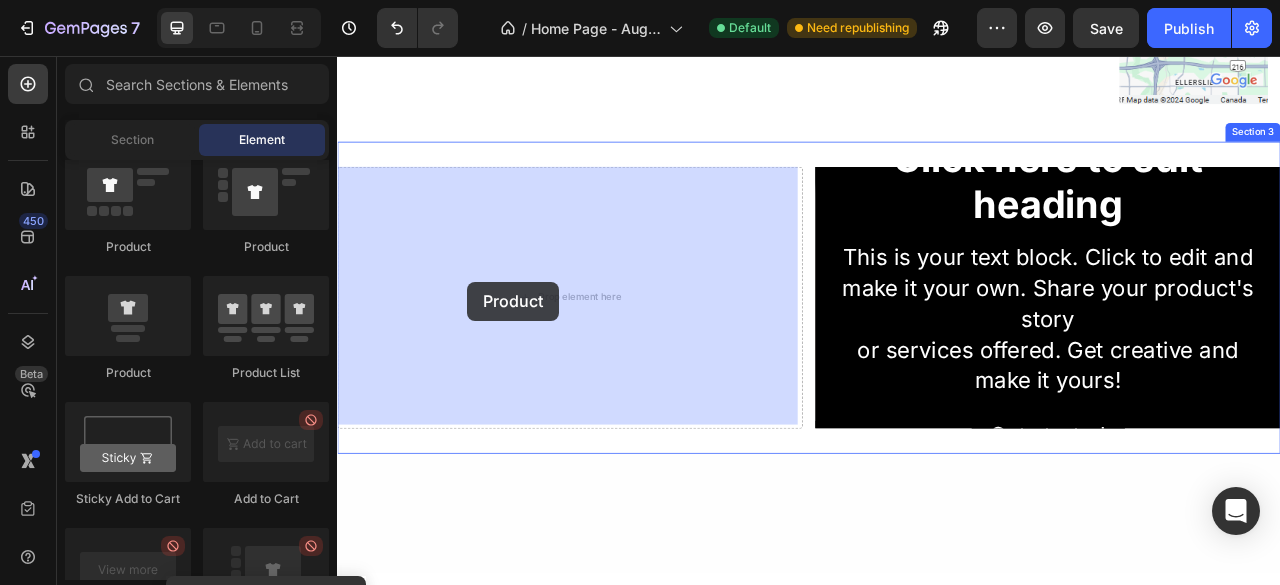 drag, startPoint x: 486, startPoint y: 403, endPoint x: 529, endPoint y: 332, distance: 83.00603 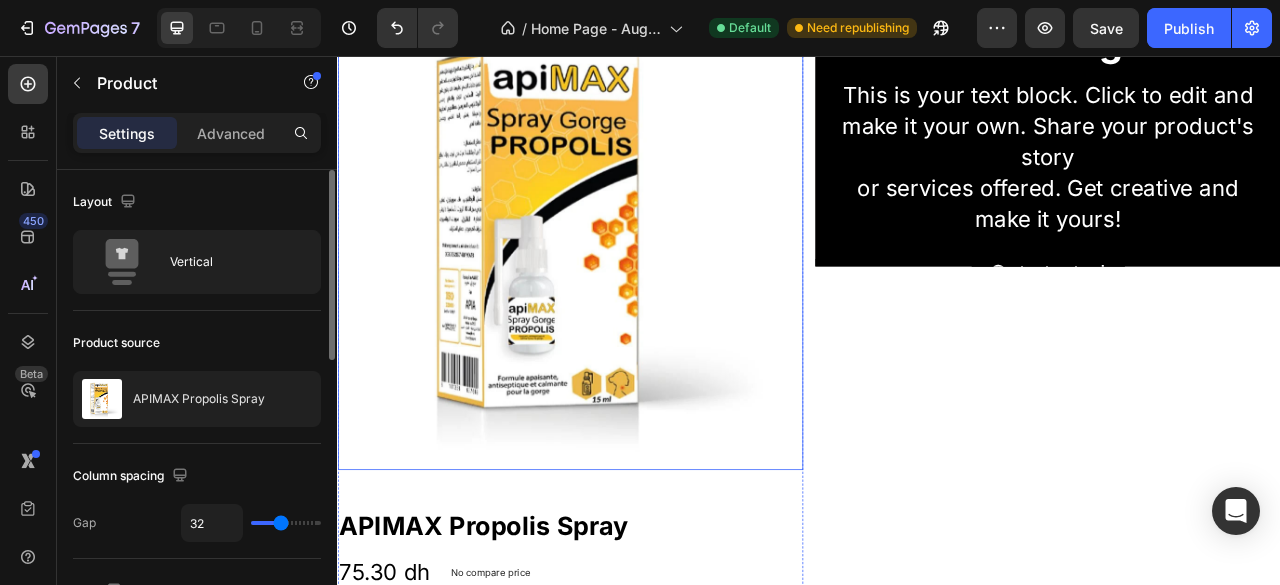 scroll, scrollTop: 1610, scrollLeft: 0, axis: vertical 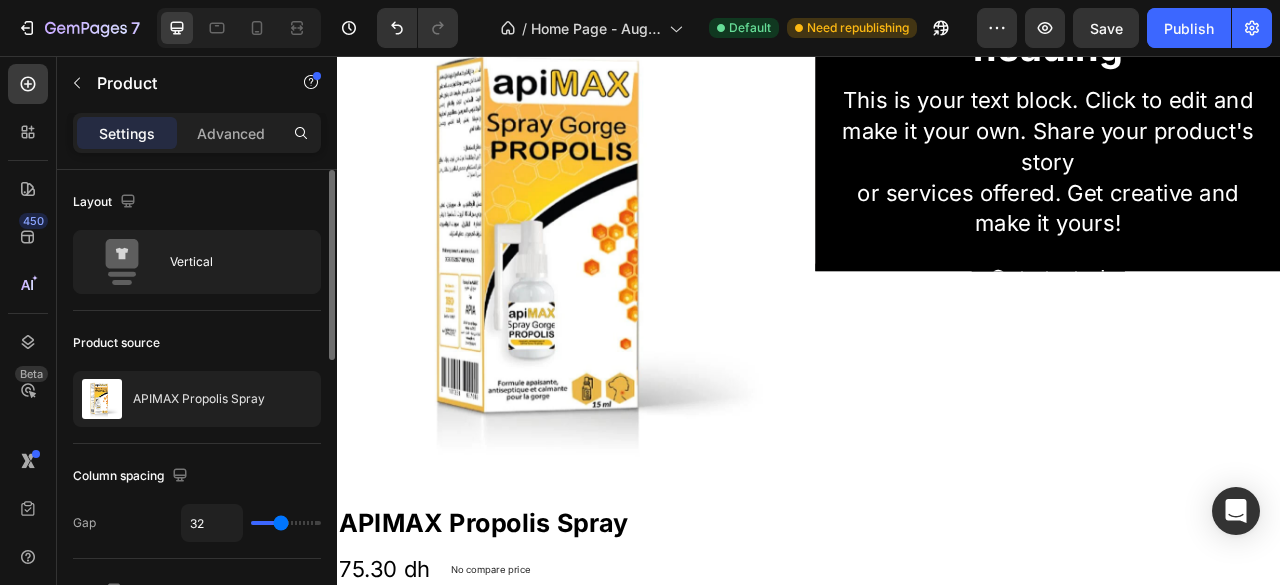 type on "22" 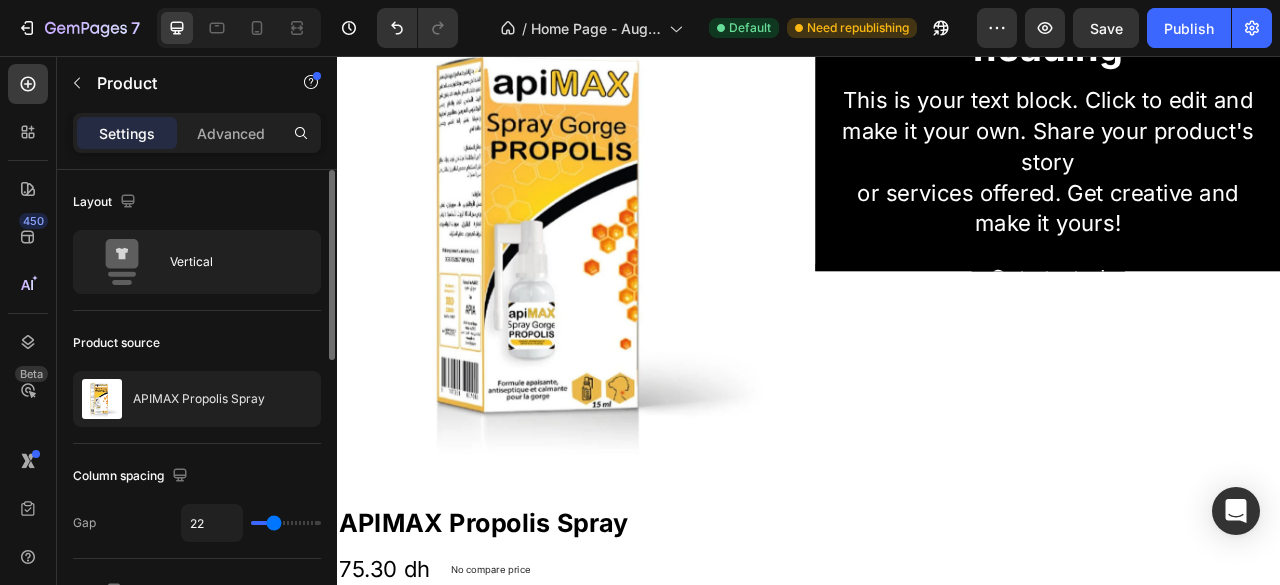 type on "21" 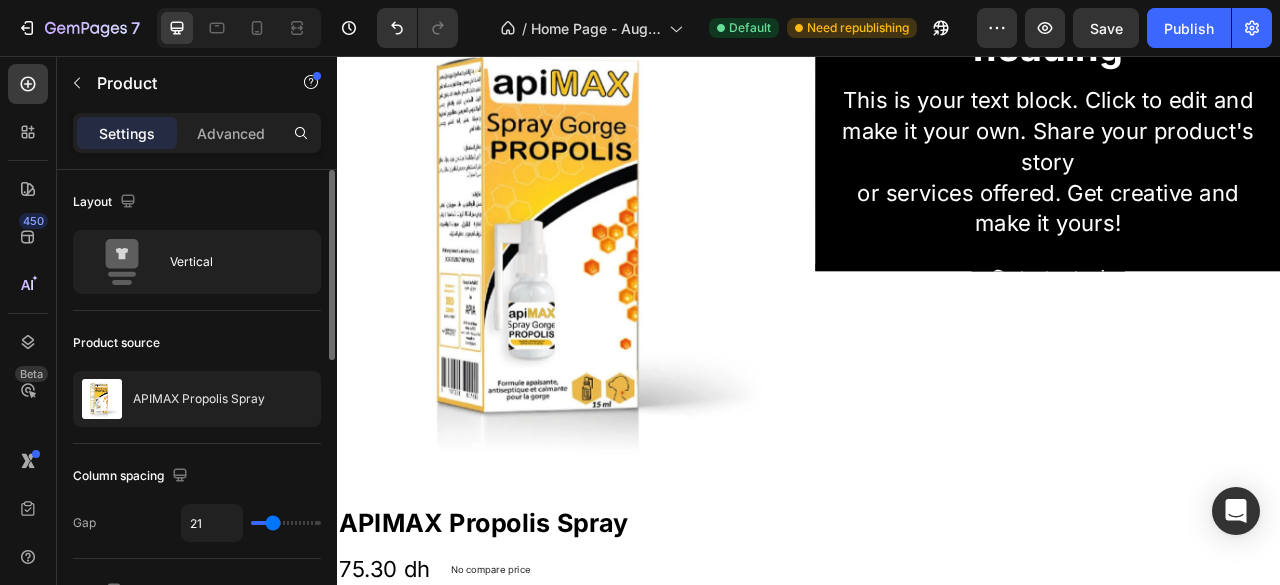 type on "4" 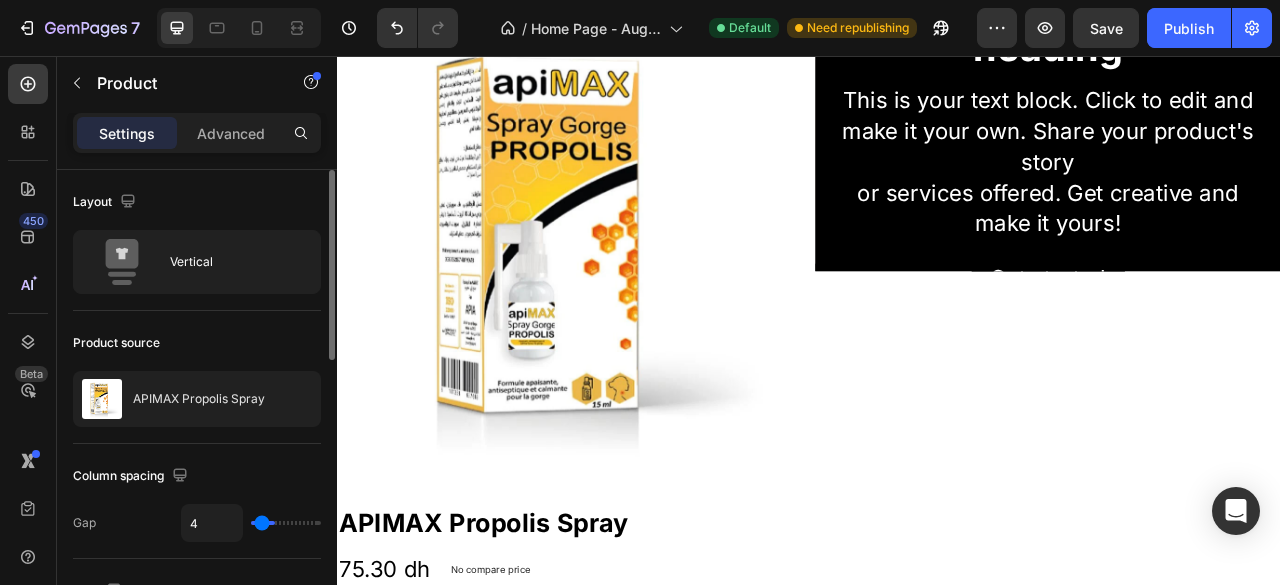 type on "0" 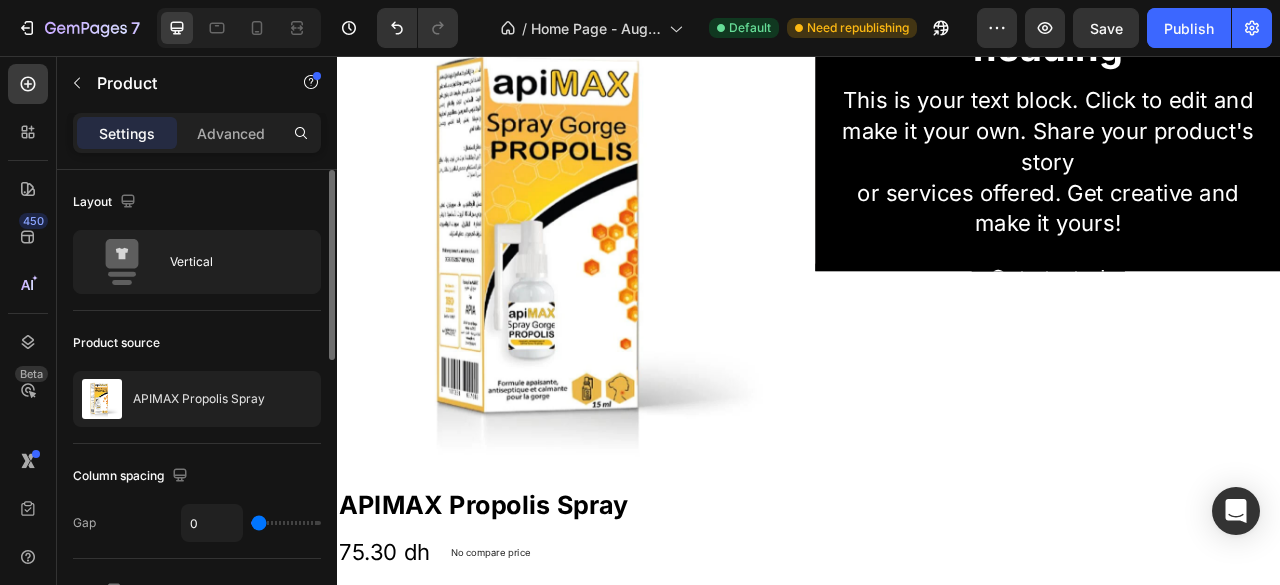 drag, startPoint x: 274, startPoint y: 522, endPoint x: 238, endPoint y: 525, distance: 36.124783 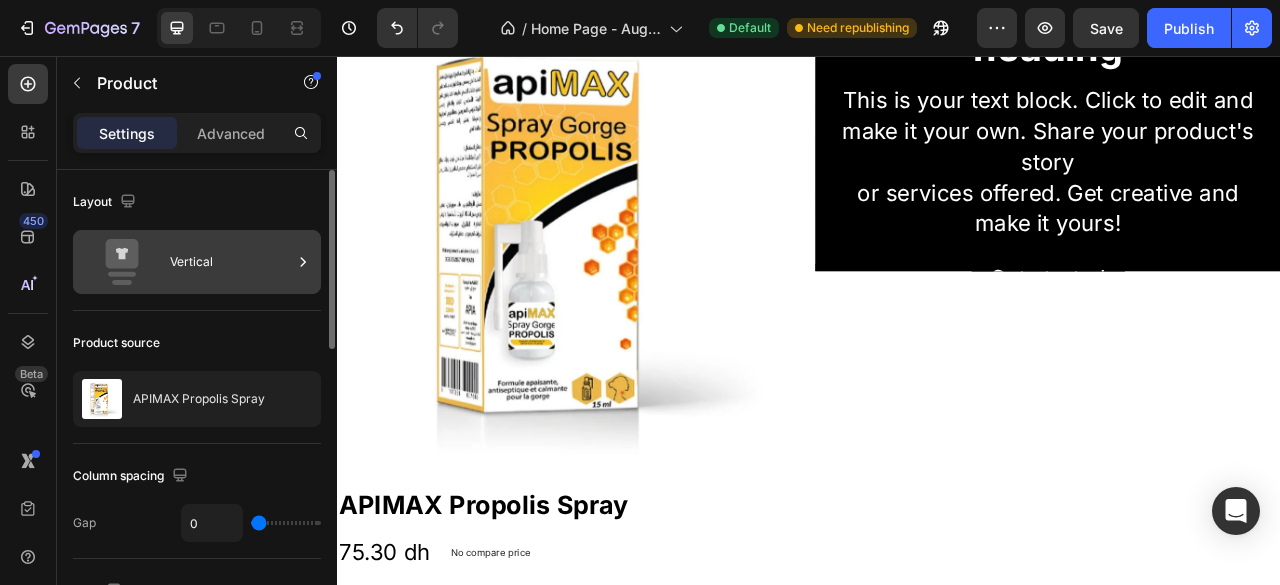click on "Vertical" at bounding box center [231, 262] 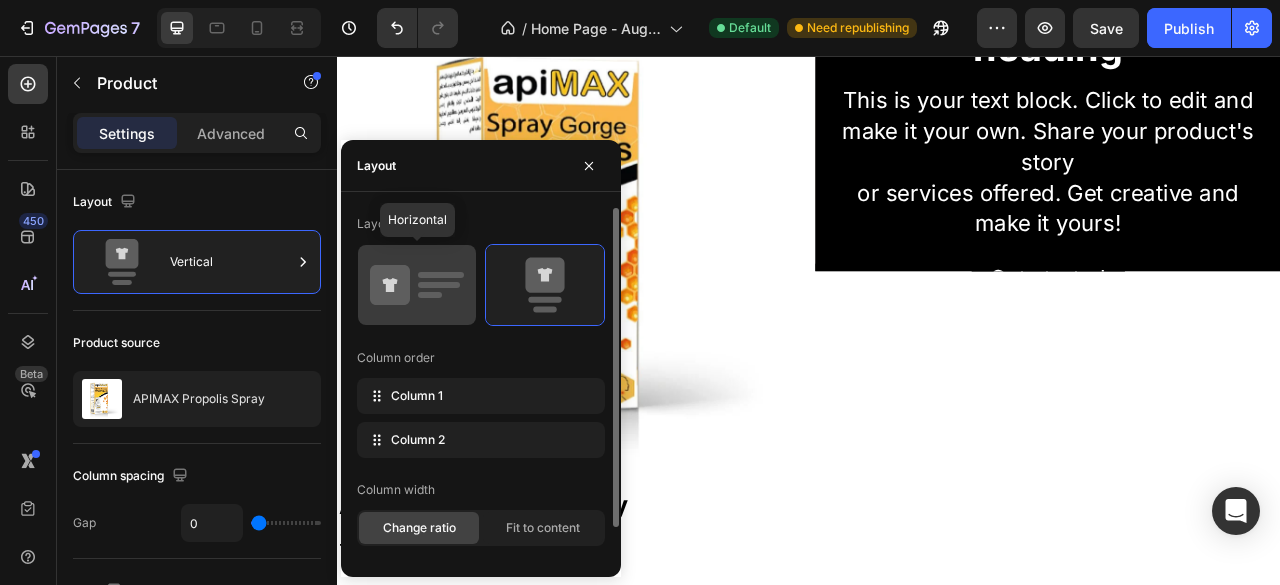 click 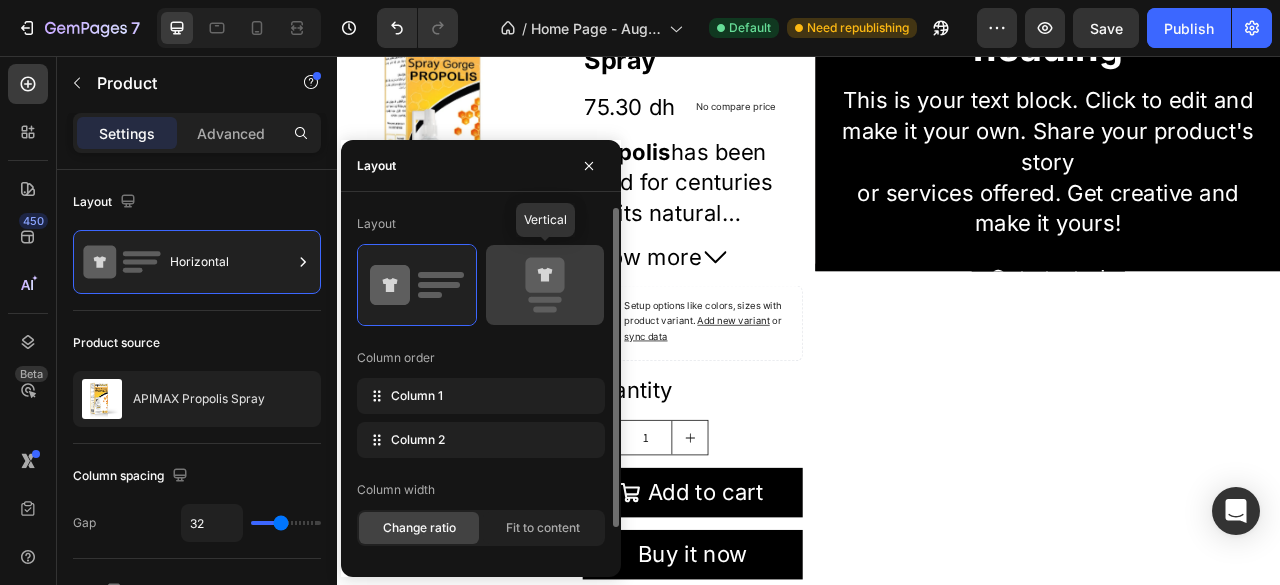 click 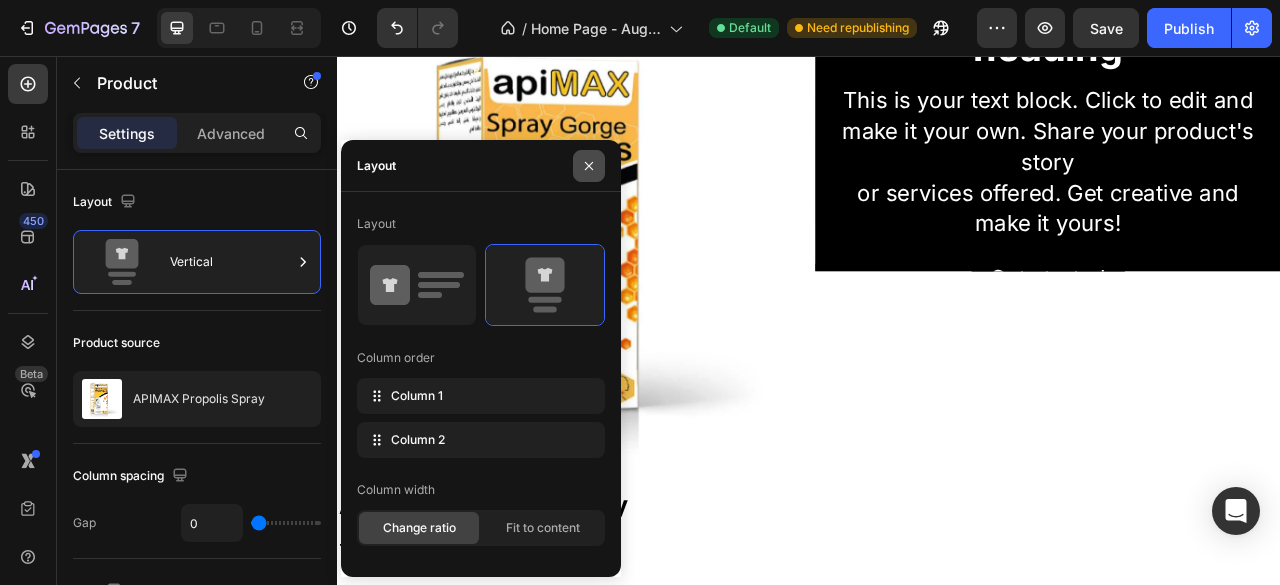 click at bounding box center (589, 166) 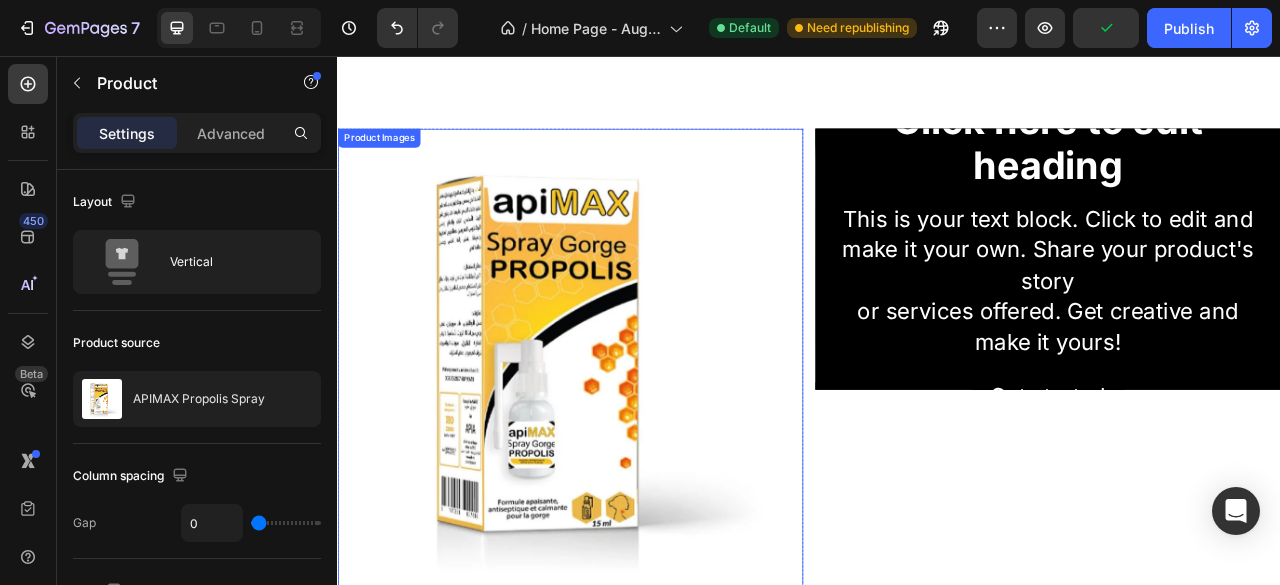 scroll, scrollTop: 1410, scrollLeft: 0, axis: vertical 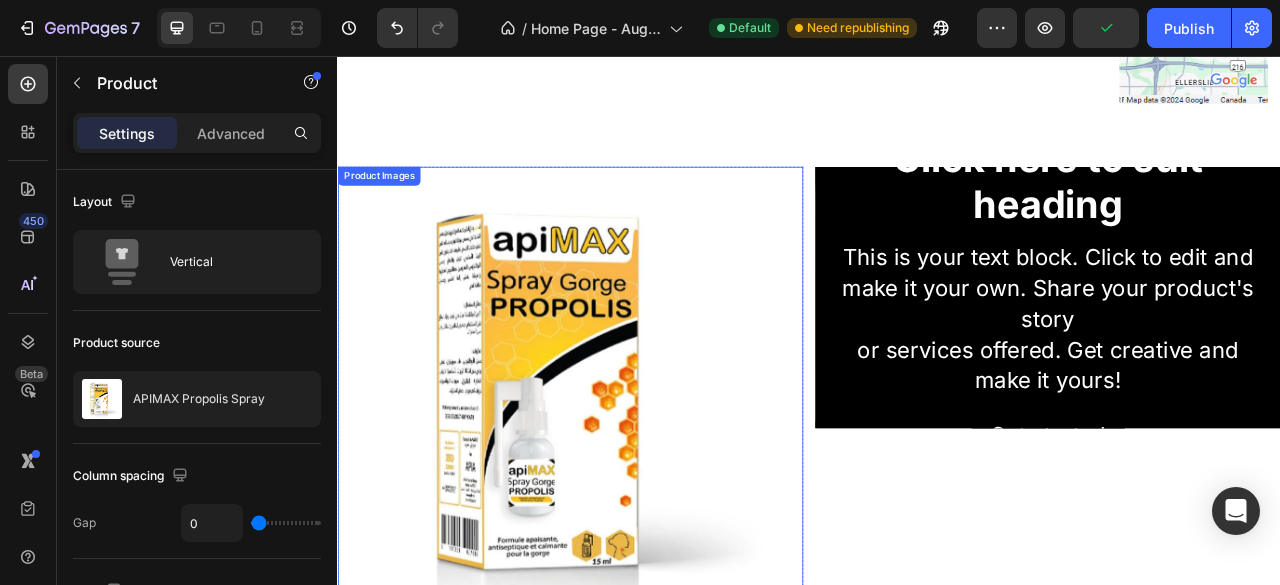 click at bounding box center (633, 493) 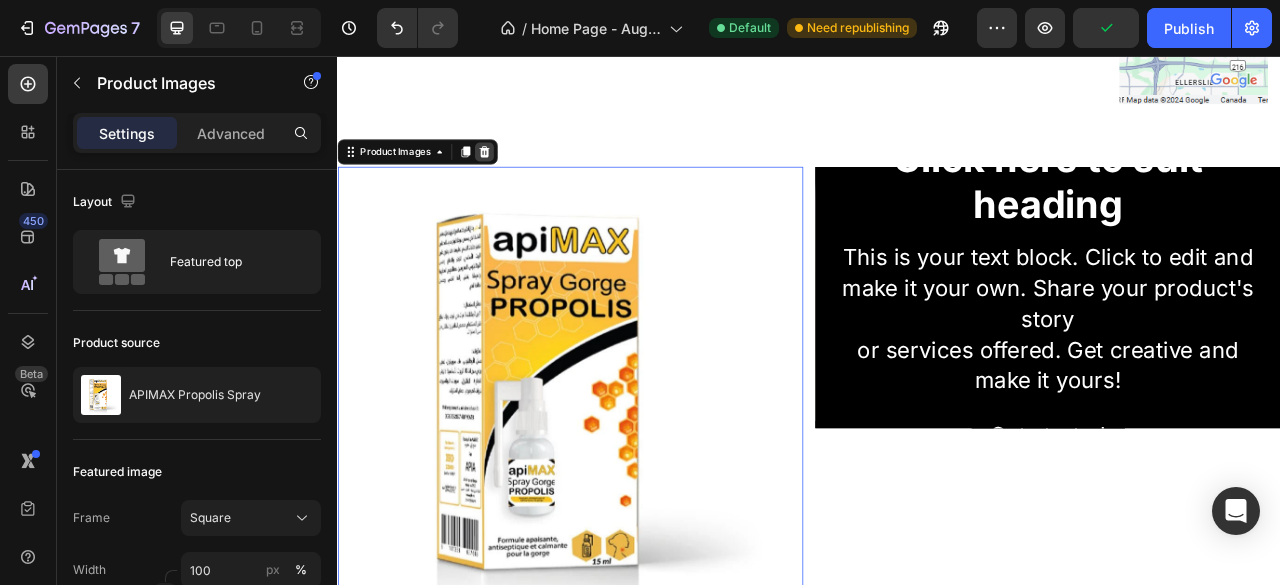 click 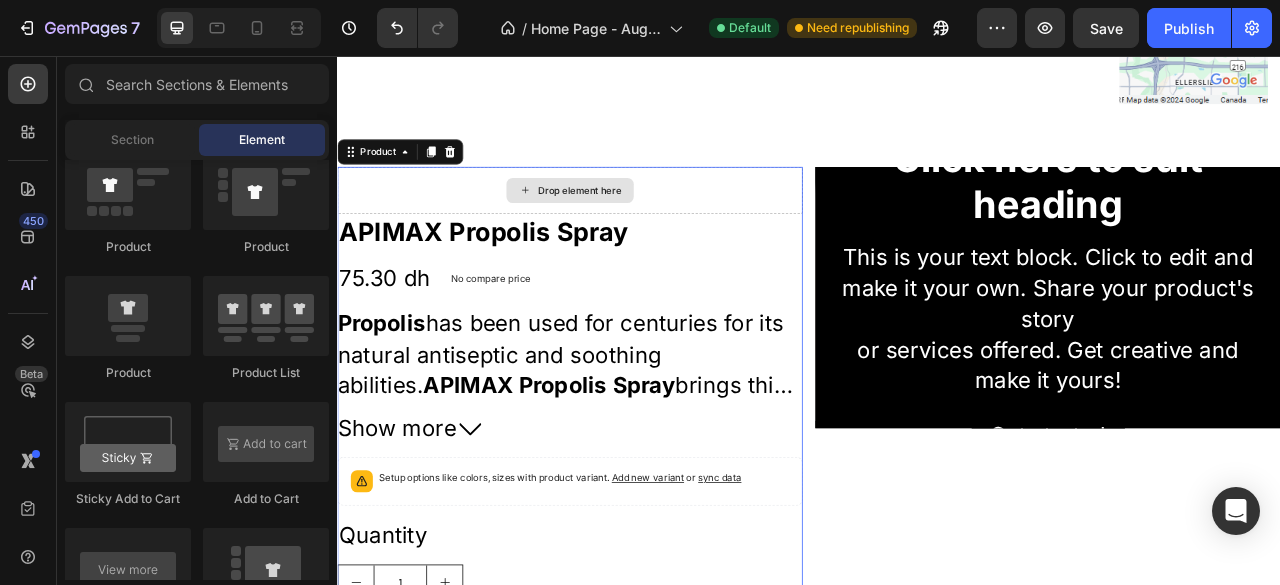 click on "Drop element here" at bounding box center [633, 227] 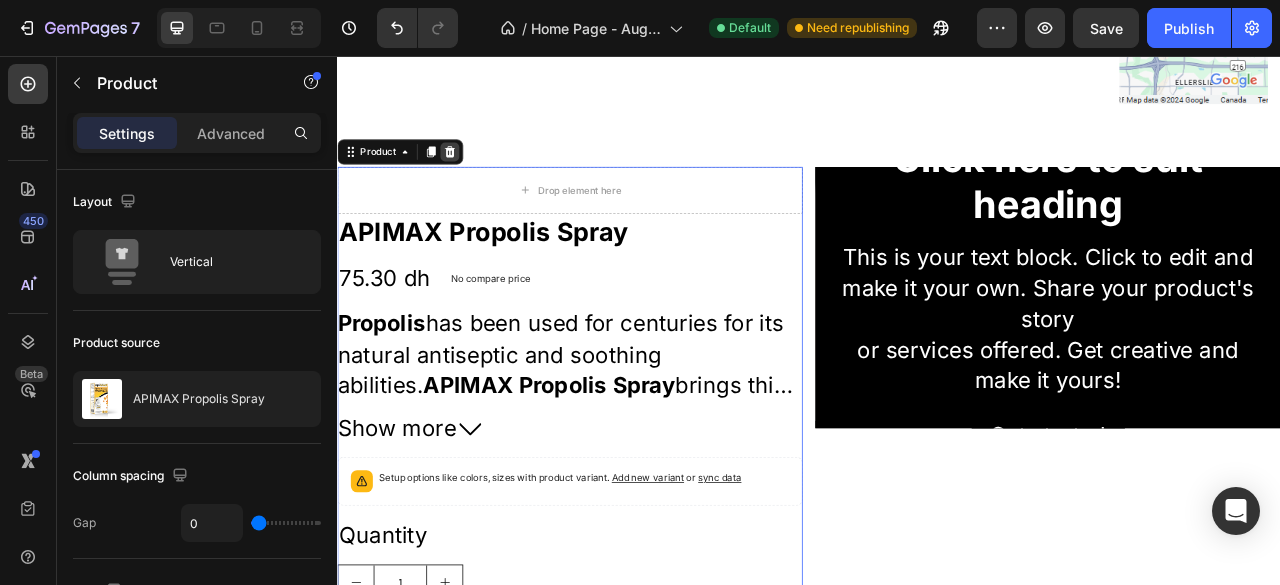 click 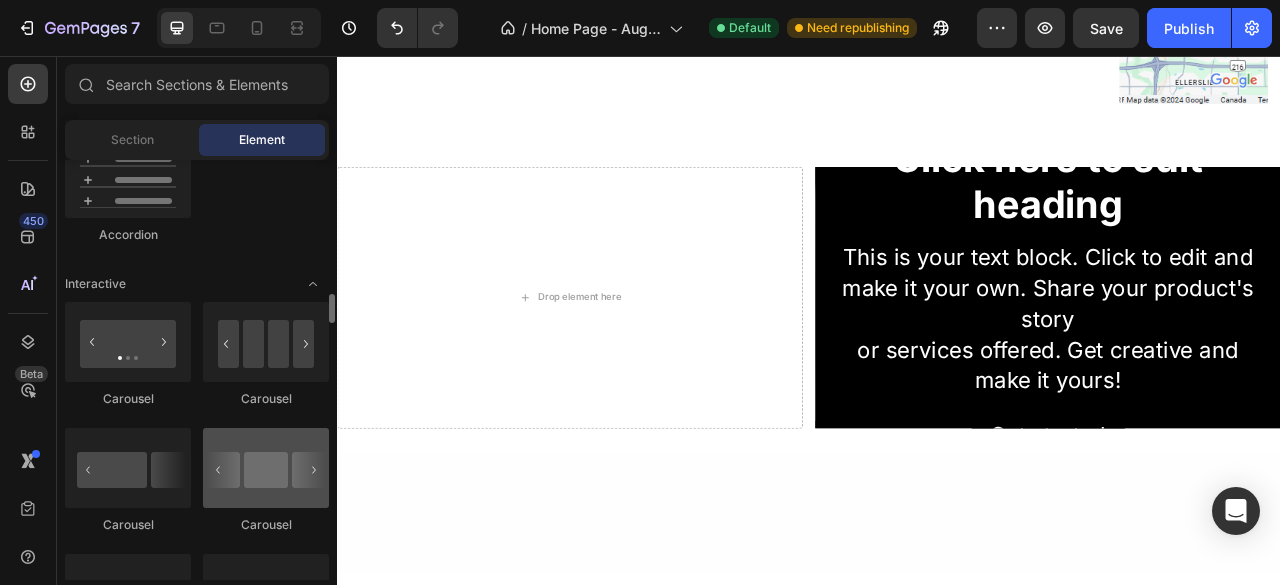 scroll, scrollTop: 2000, scrollLeft: 0, axis: vertical 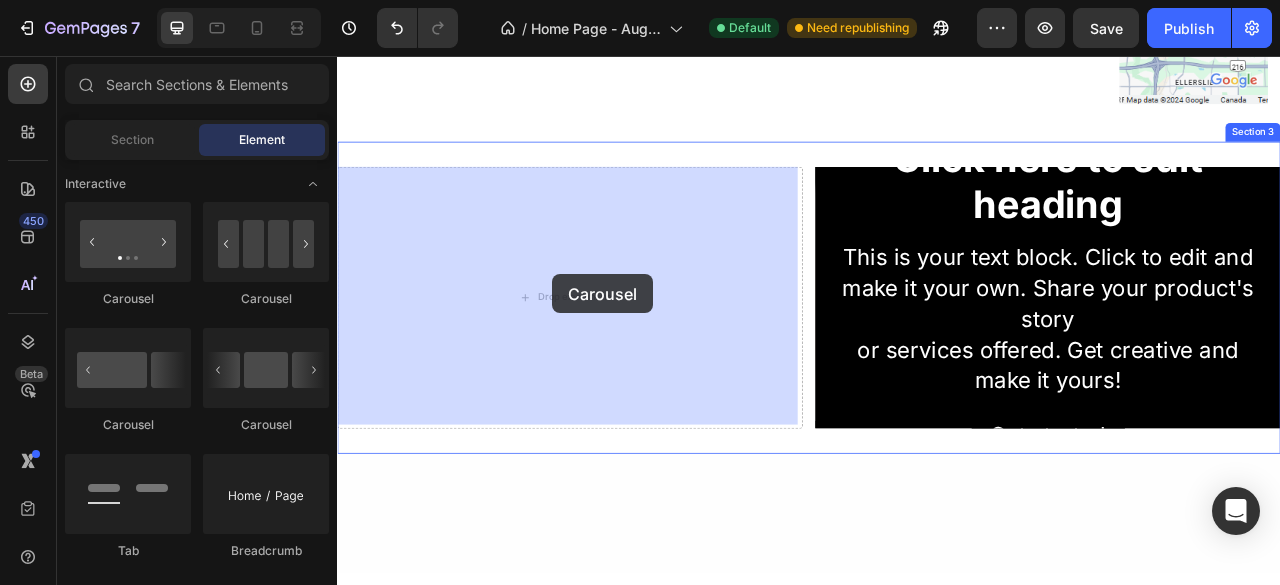 drag, startPoint x: 498, startPoint y: 446, endPoint x: 609, endPoint y: 333, distance: 158.39824 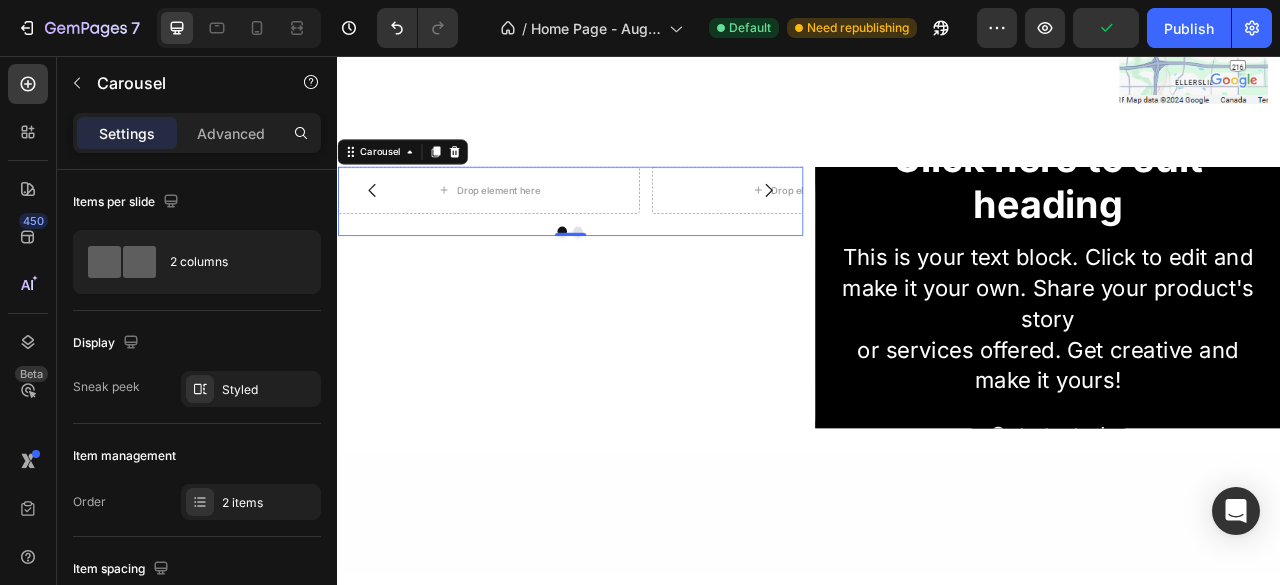 click at bounding box center (486, 178) 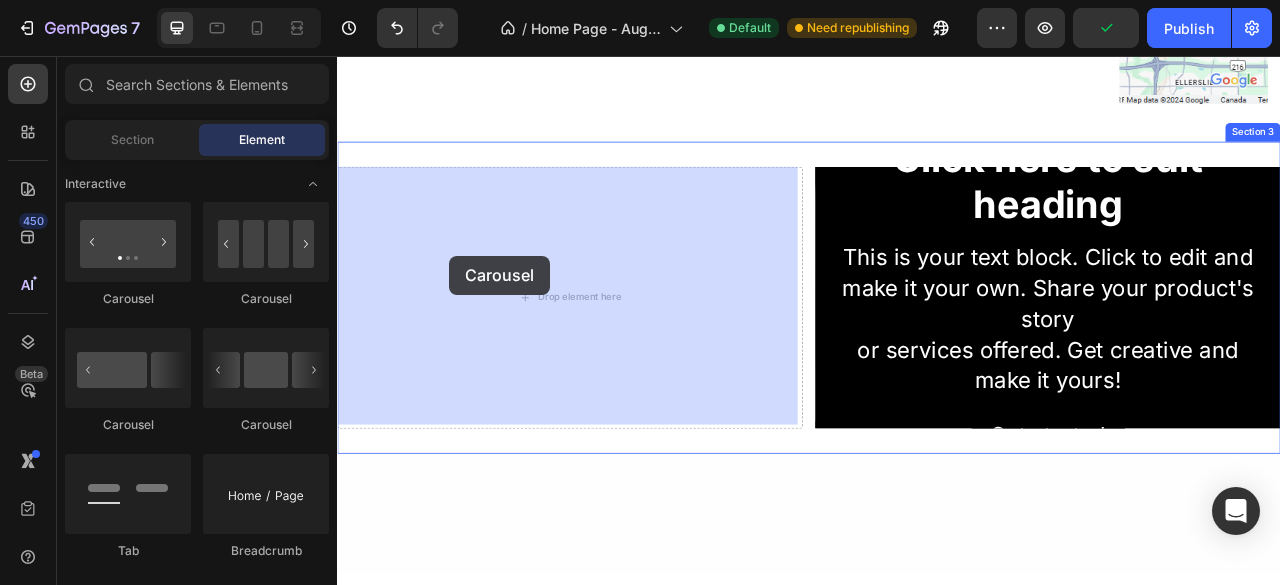 drag, startPoint x: 495, startPoint y: 305, endPoint x: 482, endPoint y: 310, distance: 13.928389 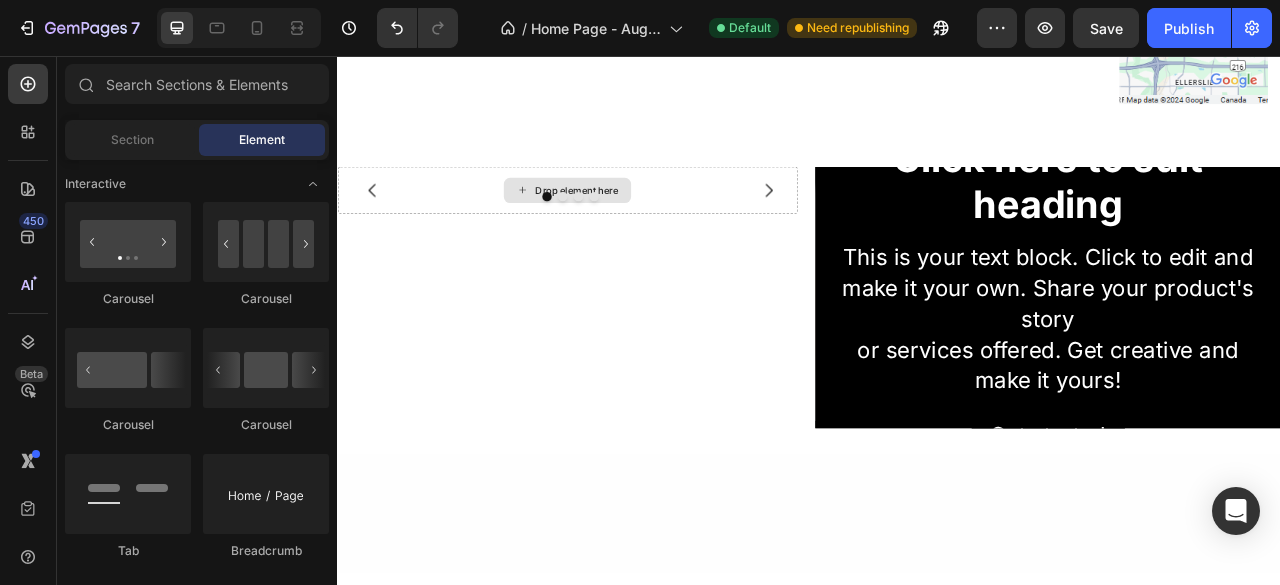 click on "Drop element here" at bounding box center (641, 227) 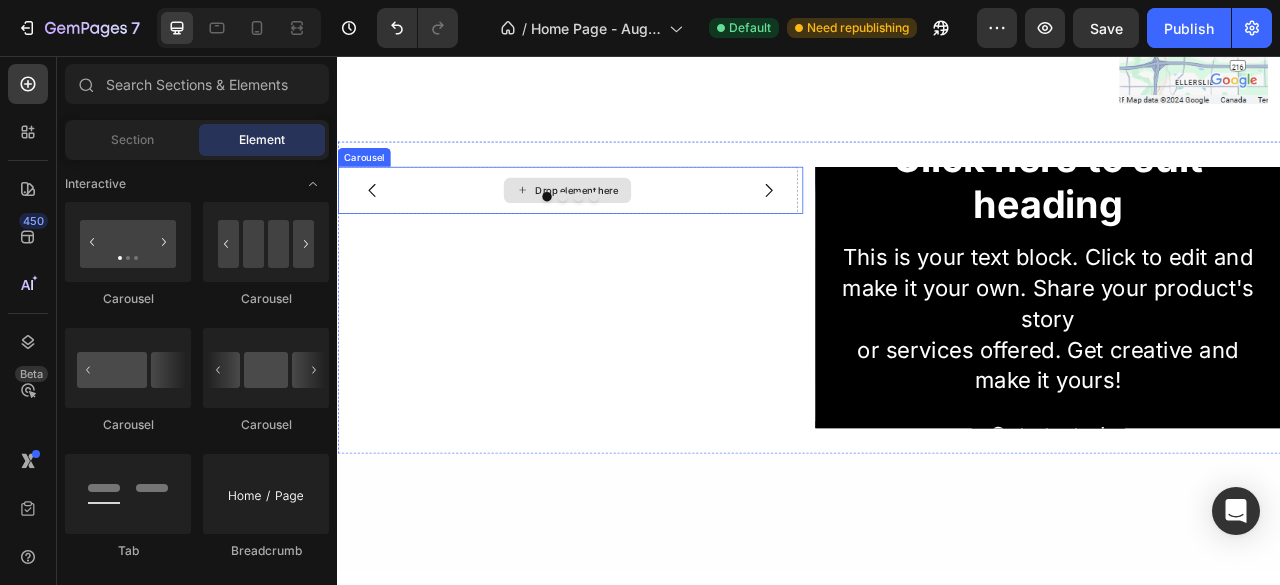 click on "Drop element here" at bounding box center (629, 227) 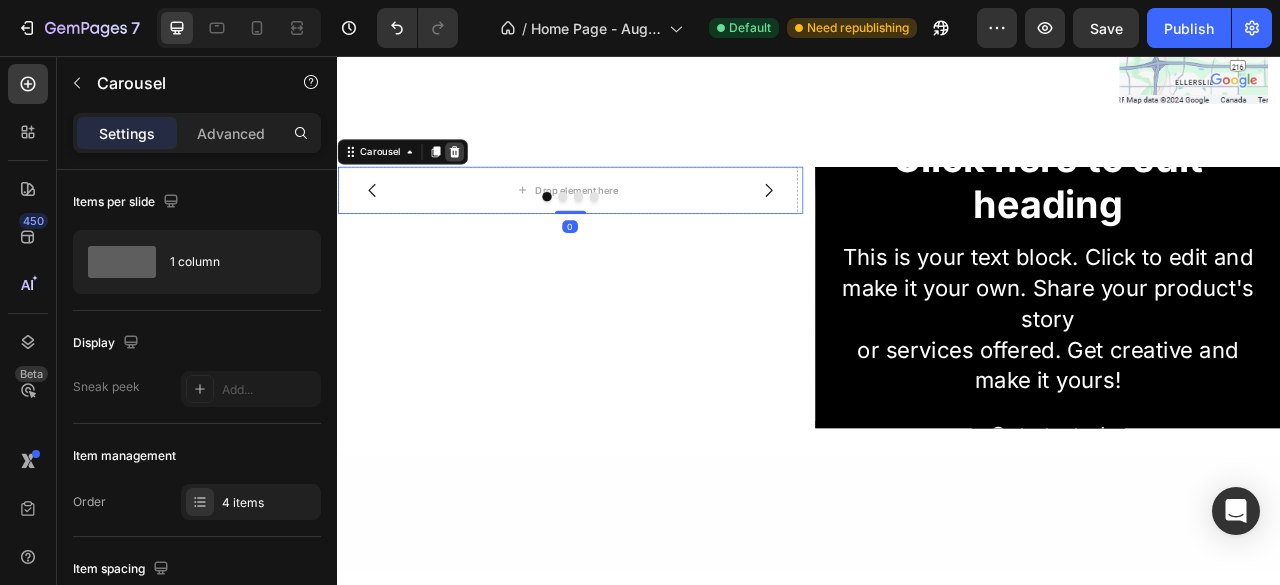click at bounding box center (486, 178) 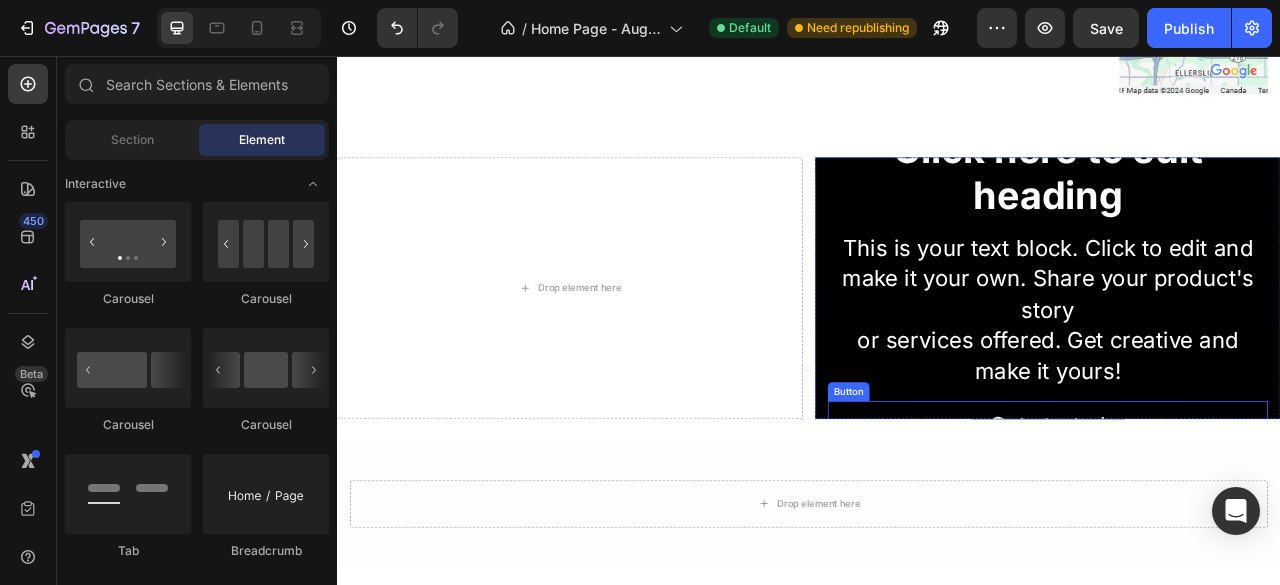 scroll, scrollTop: 1378, scrollLeft: 0, axis: vertical 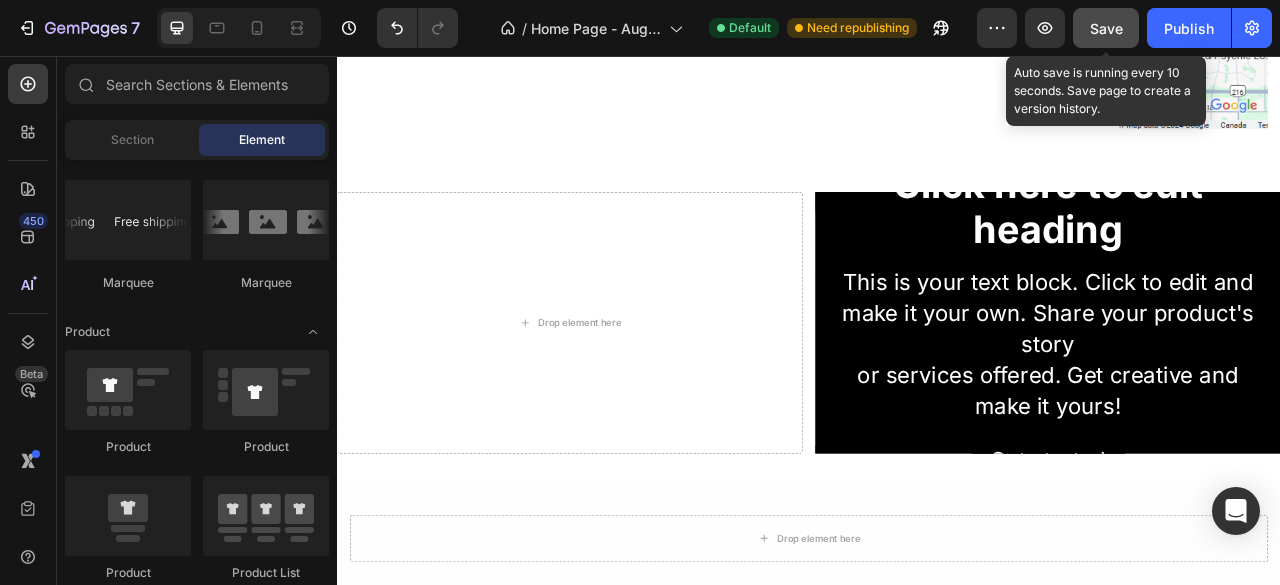 click on "Save" 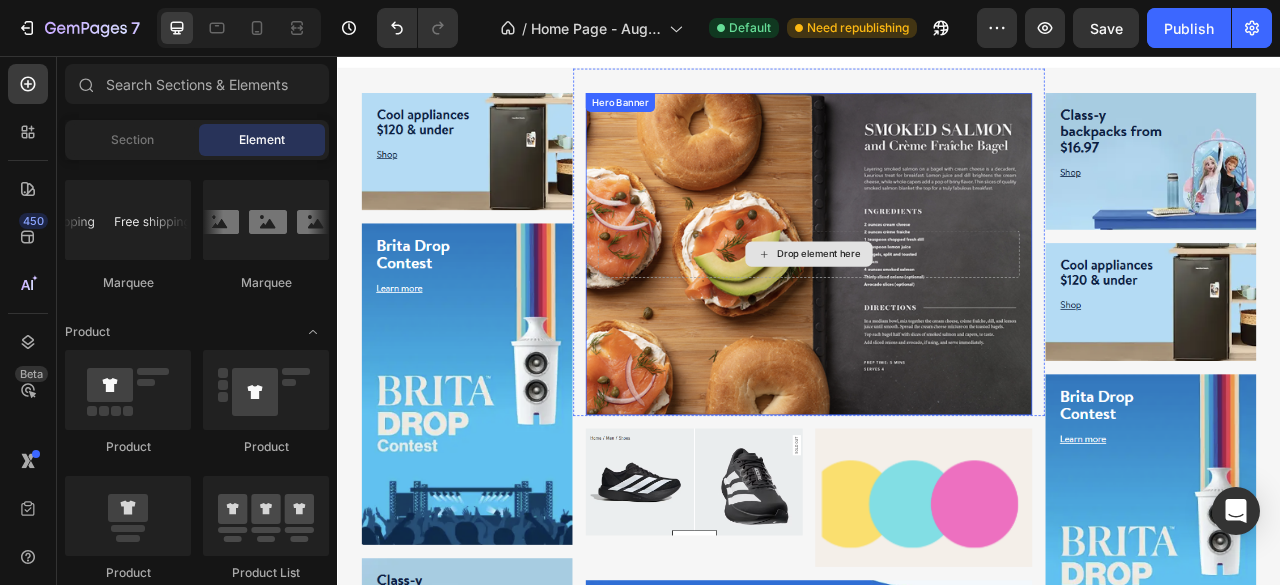 scroll, scrollTop: 0, scrollLeft: 0, axis: both 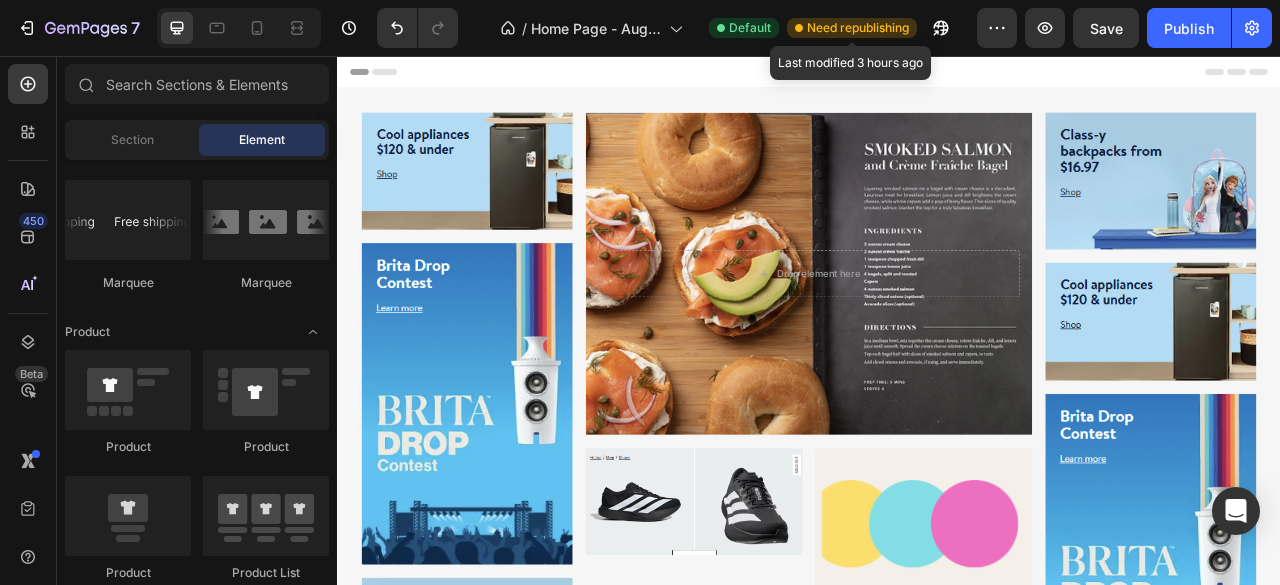 click on "Need republishing" at bounding box center [858, 28] 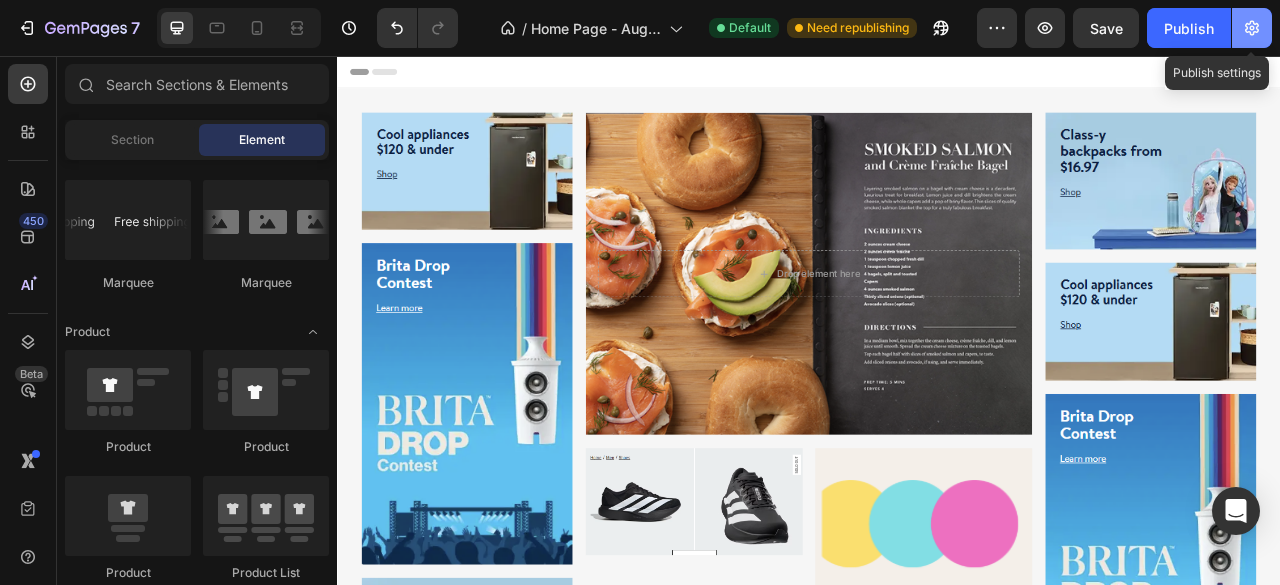 click 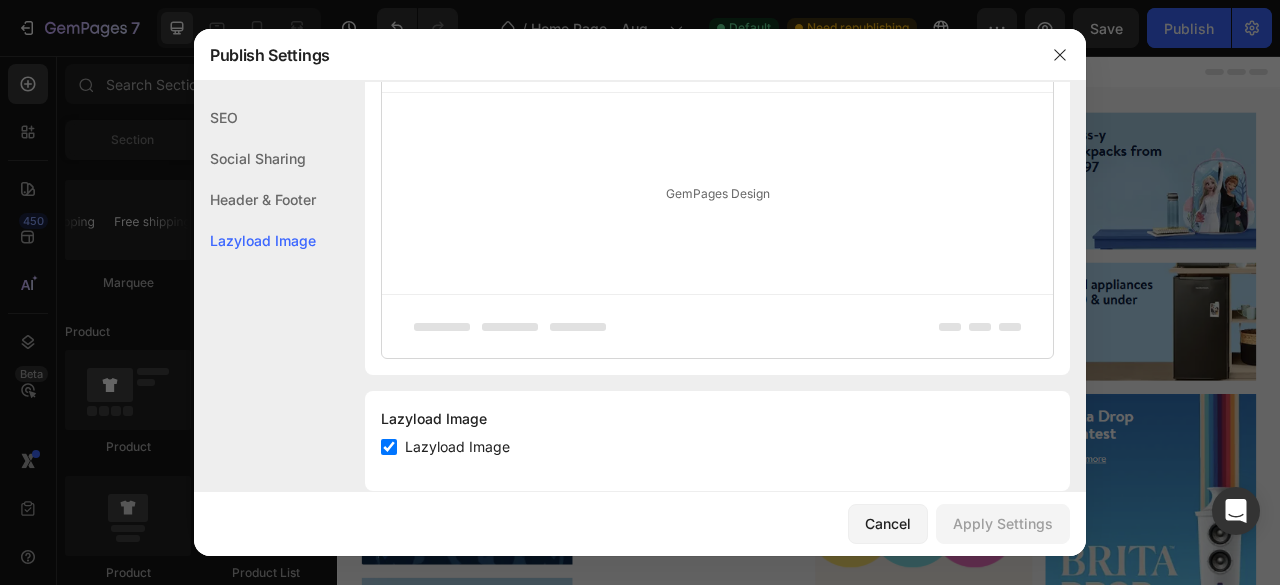 scroll, scrollTop: 509, scrollLeft: 0, axis: vertical 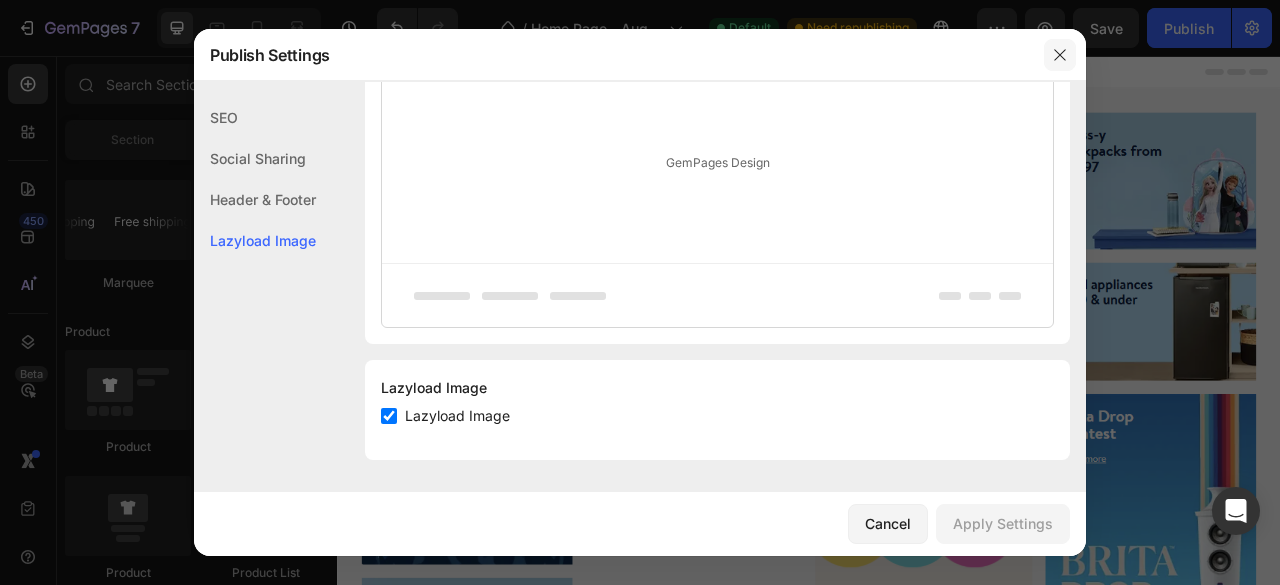 click 